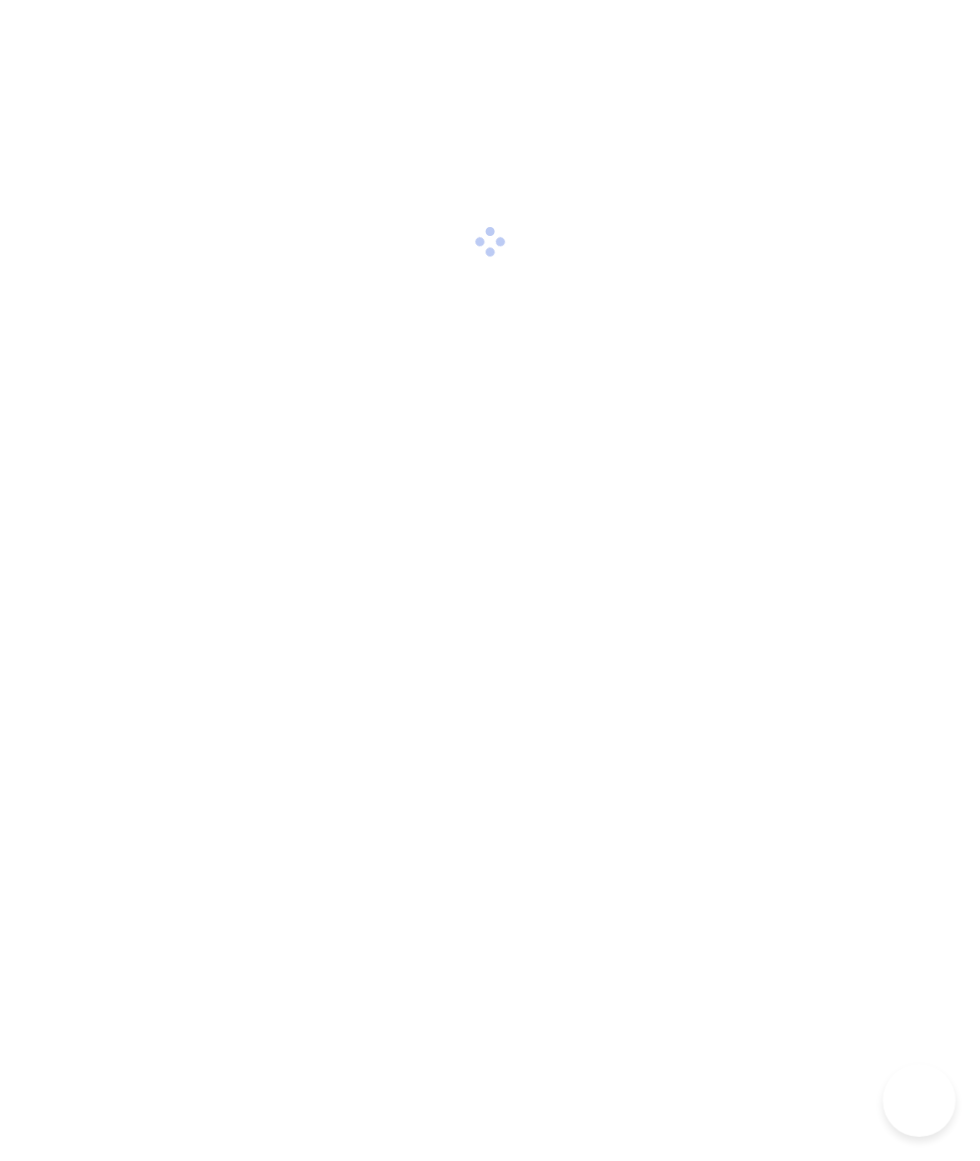 scroll, scrollTop: 25, scrollLeft: 0, axis: vertical 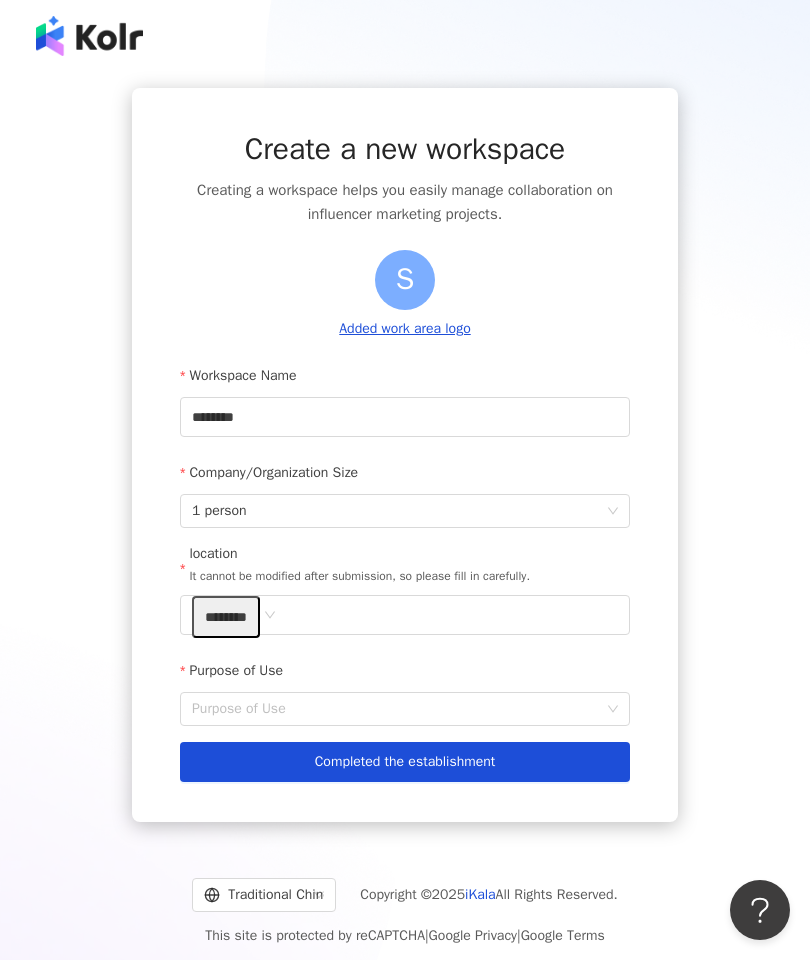 click on "Completed the establishment" at bounding box center [405, 762] 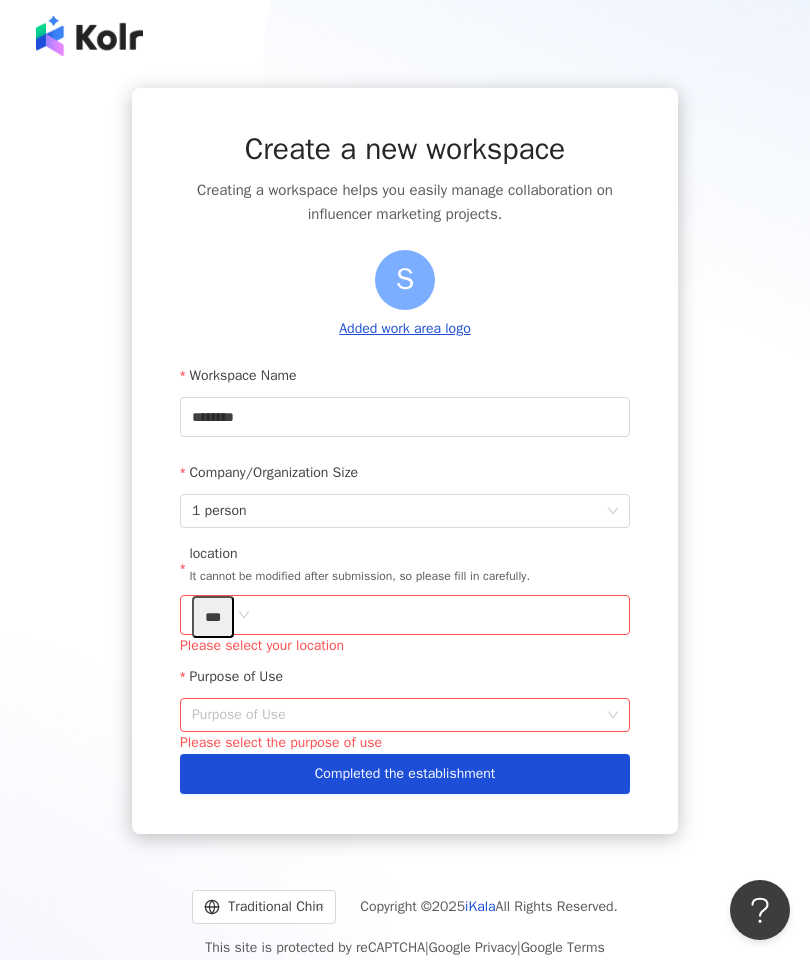 click on "Purpose of Use" at bounding box center [405, 715] 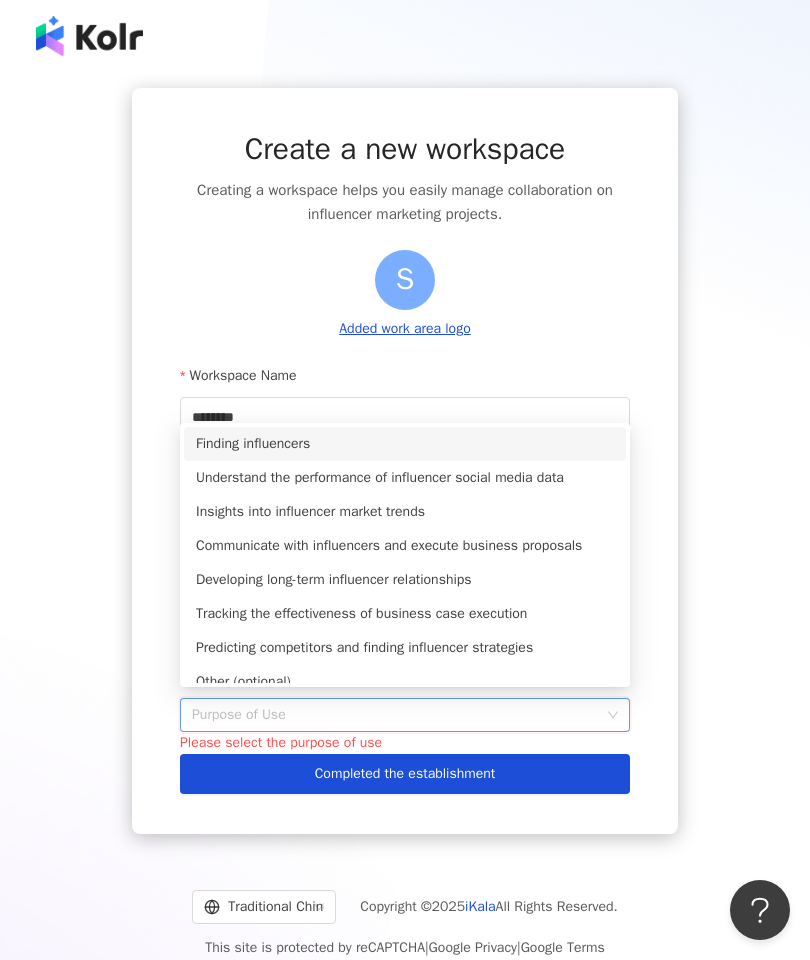 click on "Finding influencers" at bounding box center [405, 444] 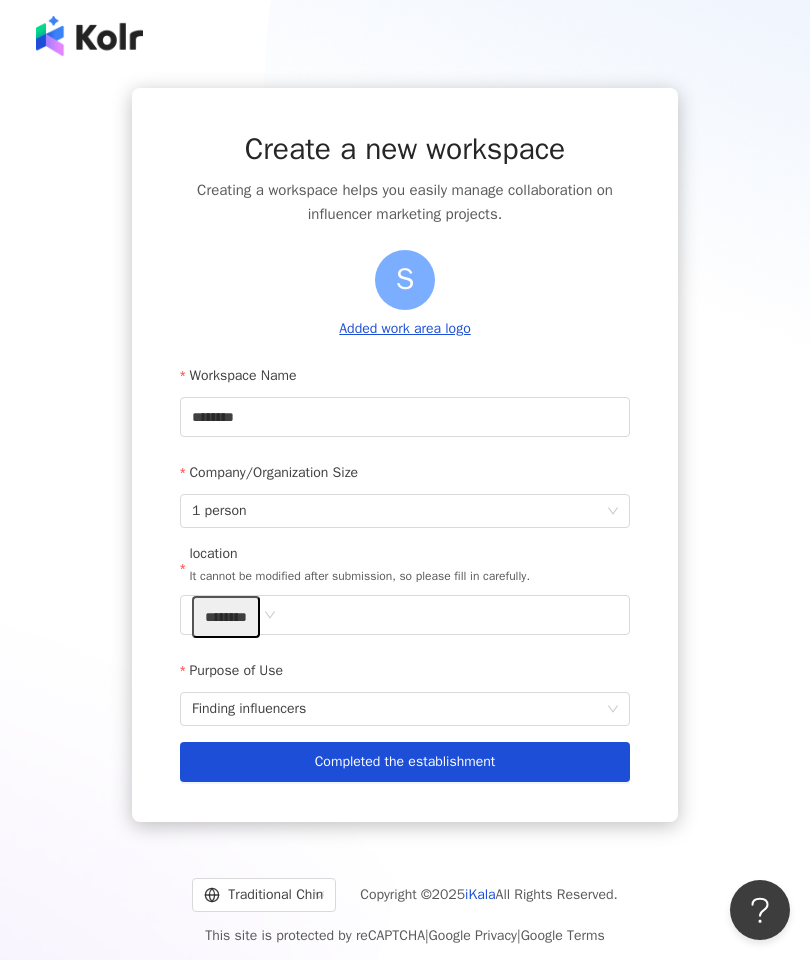 click on "********" at bounding box center [405, 615] 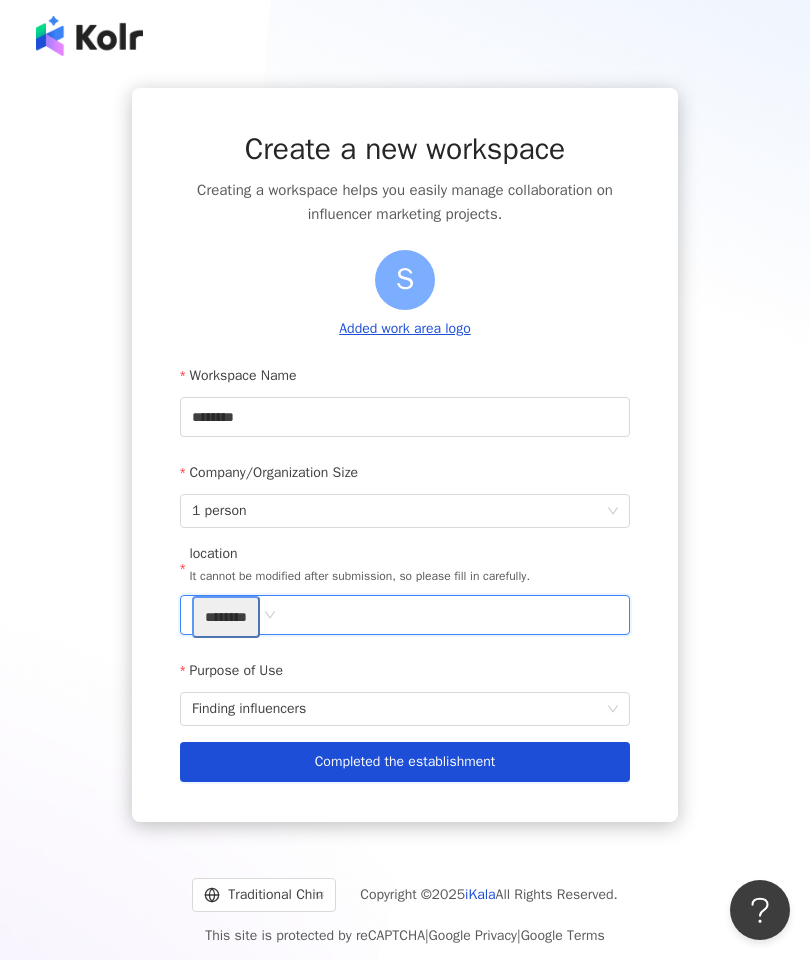 type on "***" 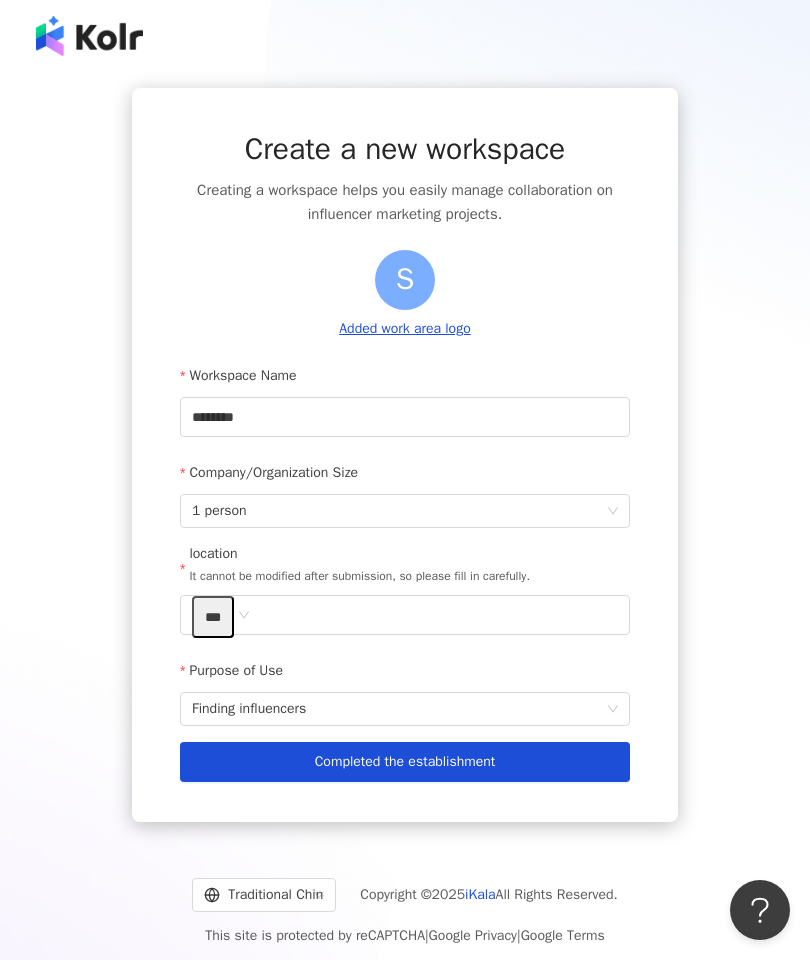 click on "***" at bounding box center [213, 617] 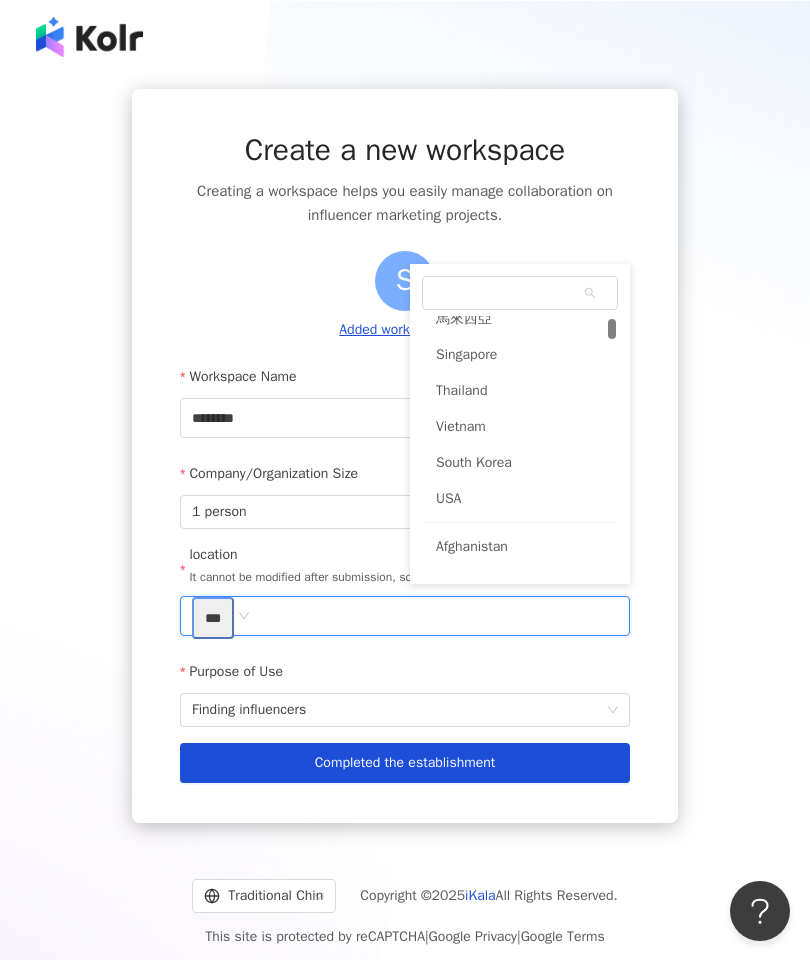 scroll, scrollTop: 154, scrollLeft: 0, axis: vertical 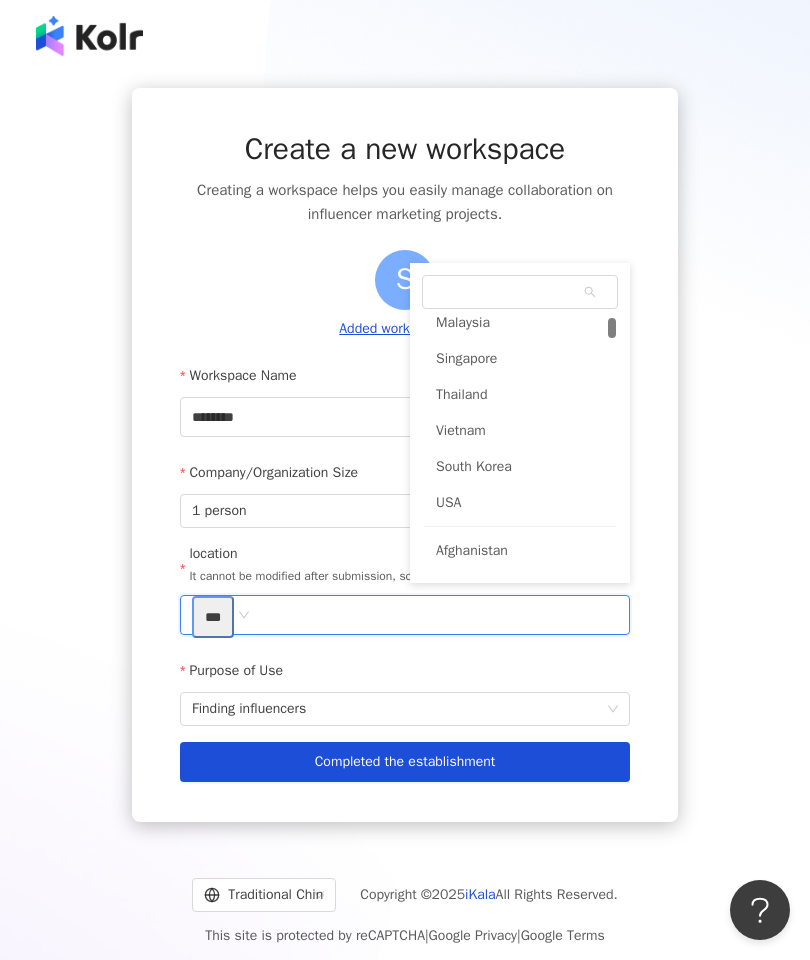 click on "Thailand" at bounding box center [520, 395] 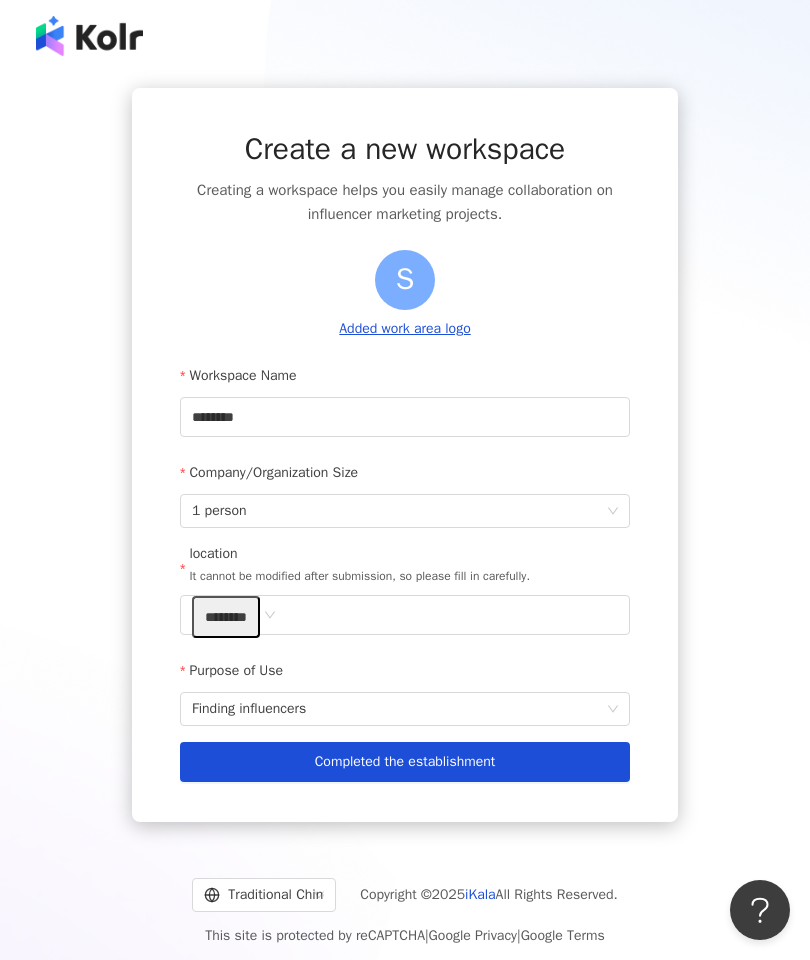 click on "********" at bounding box center [405, 615] 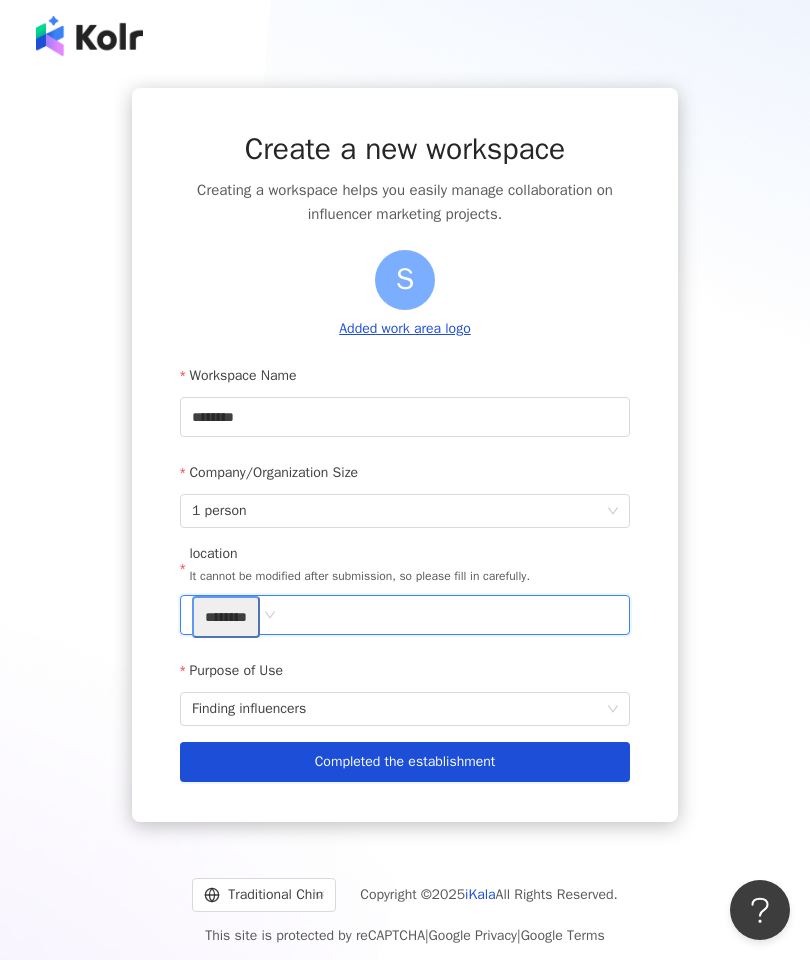 type on "**" 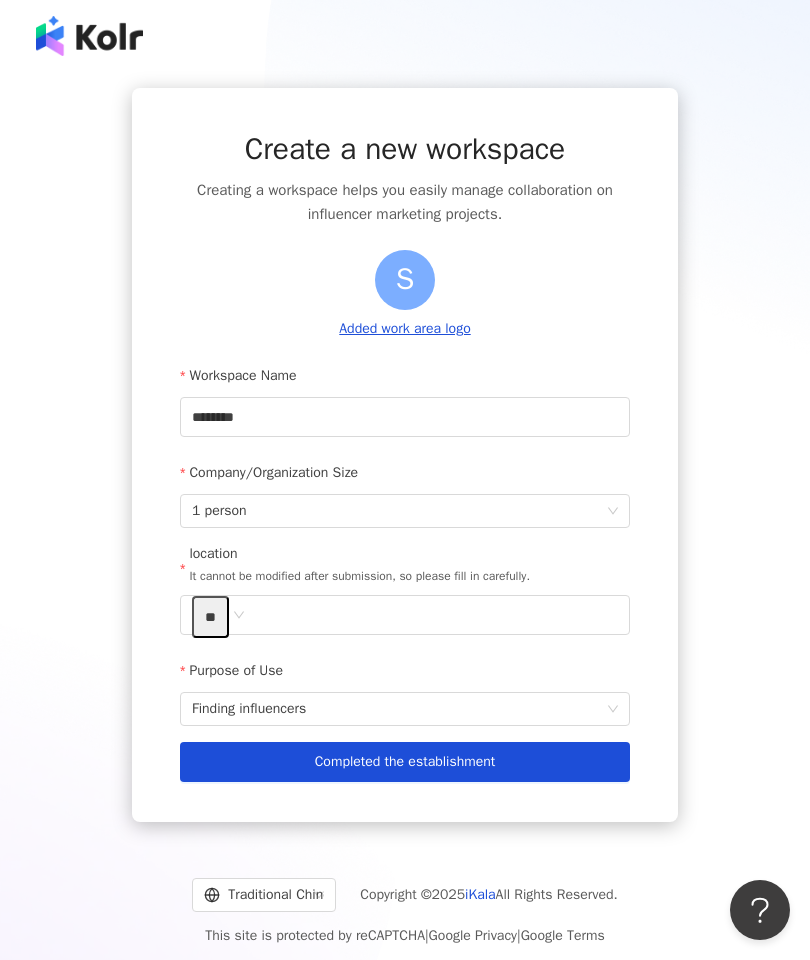 click on "**" at bounding box center (405, 615) 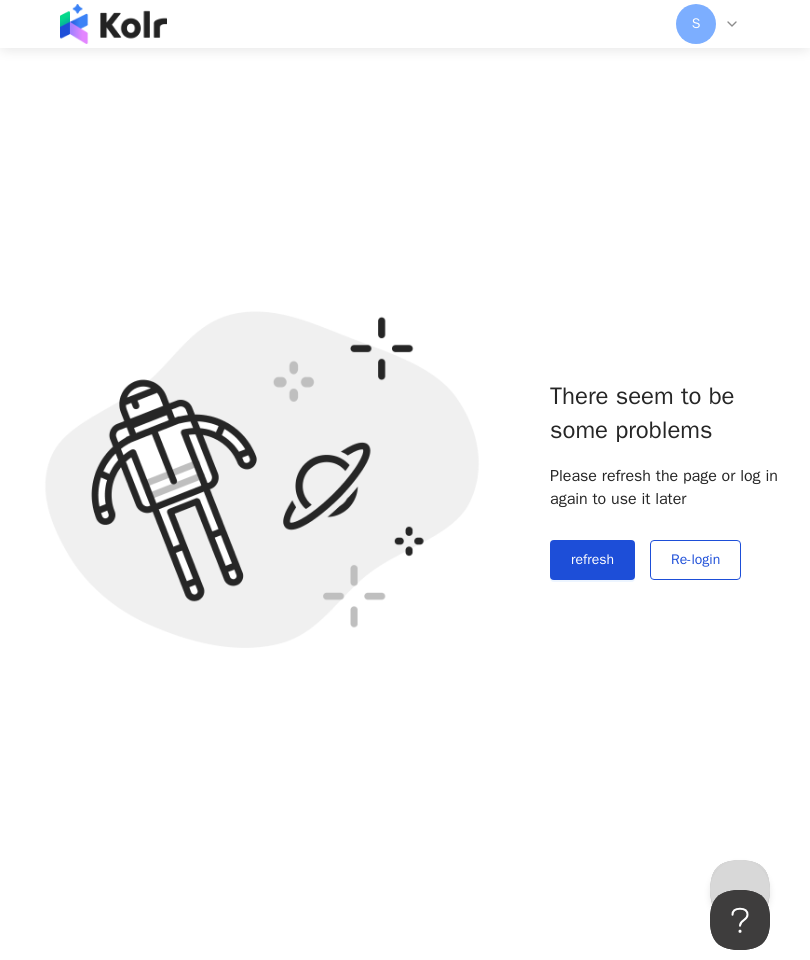 click on "Re-login" at bounding box center (695, 559) 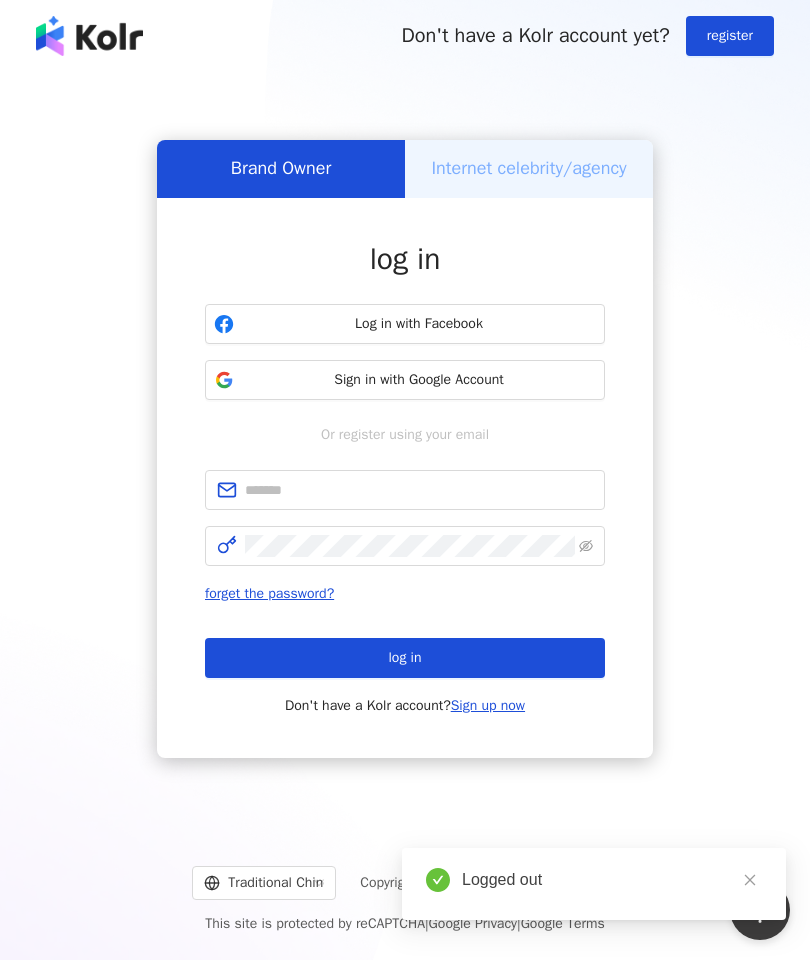 scroll, scrollTop: 0, scrollLeft: 0, axis: both 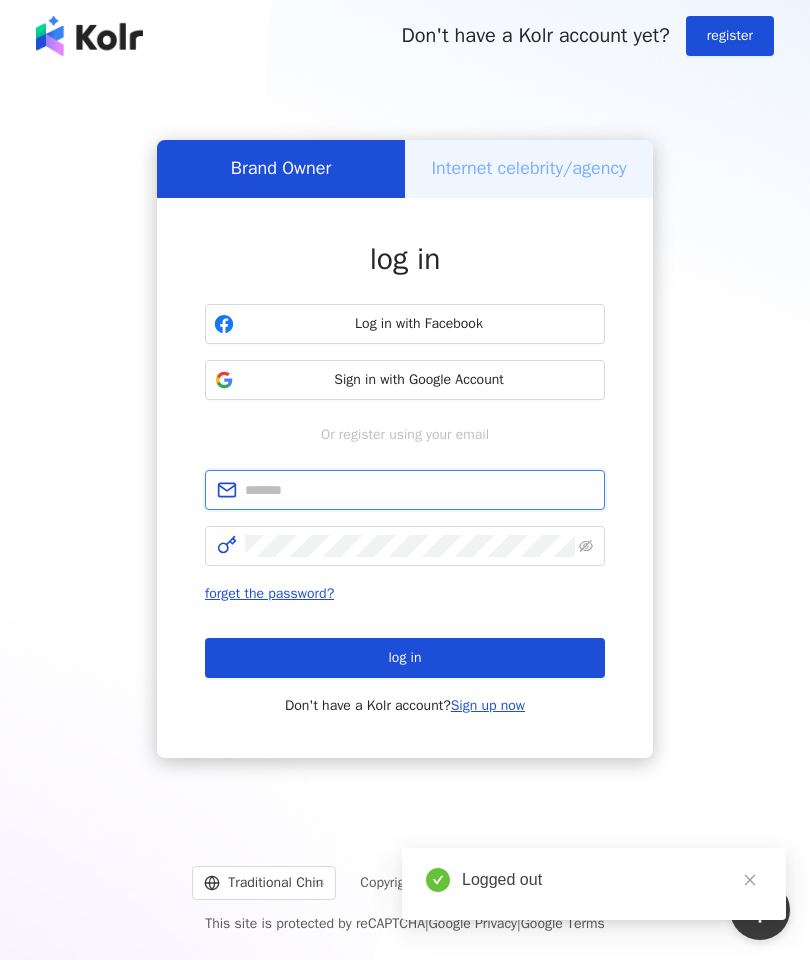 click at bounding box center [419, 490] 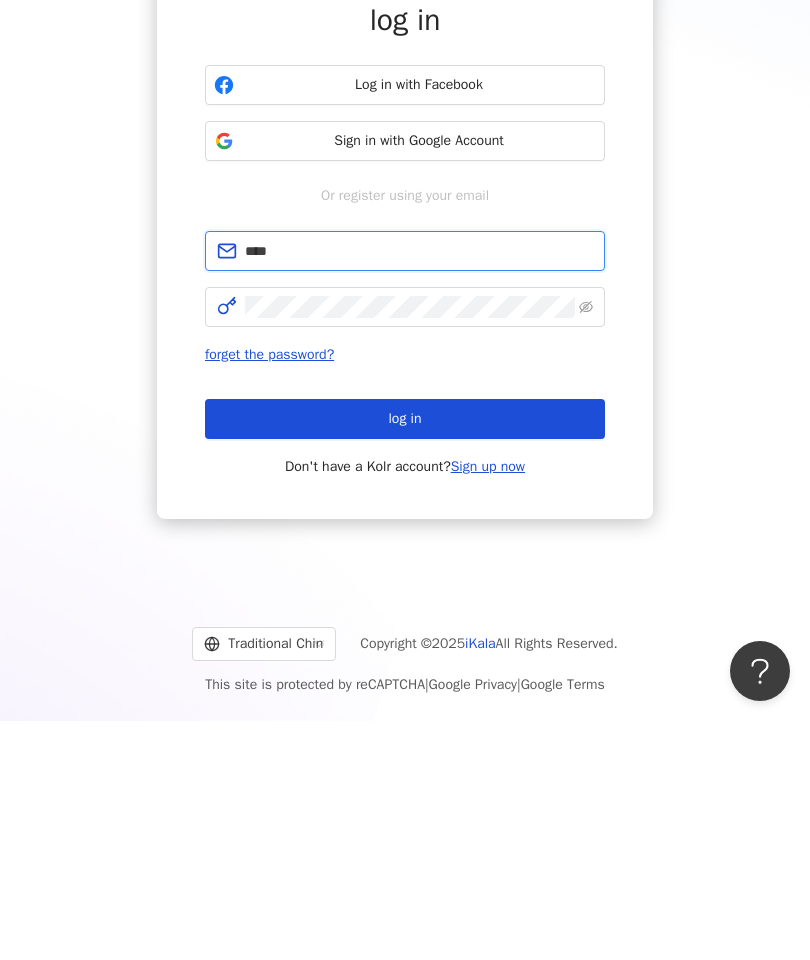 type on "**********" 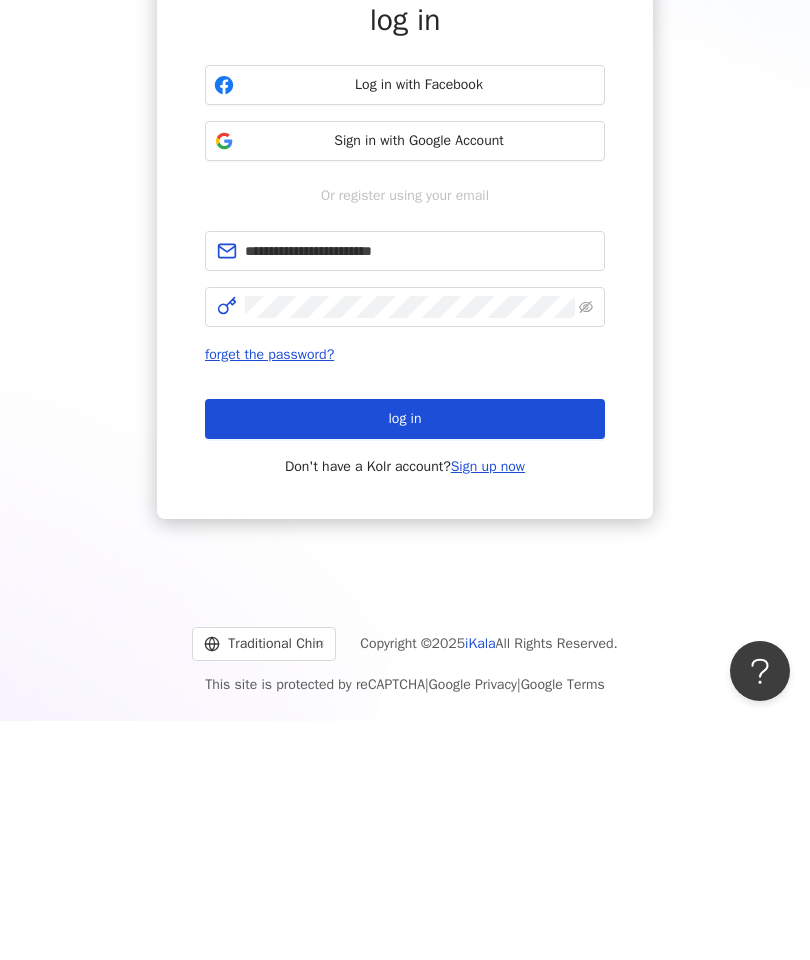 scroll, scrollTop: 90, scrollLeft: 0, axis: vertical 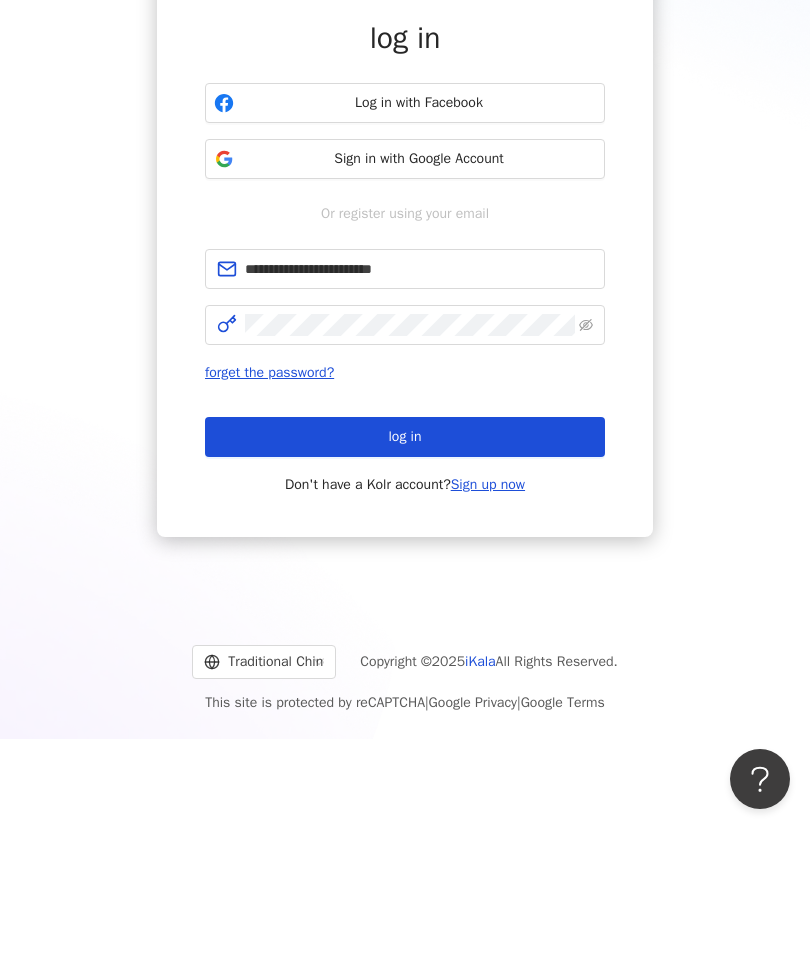 click on "log in" at bounding box center (405, 568) 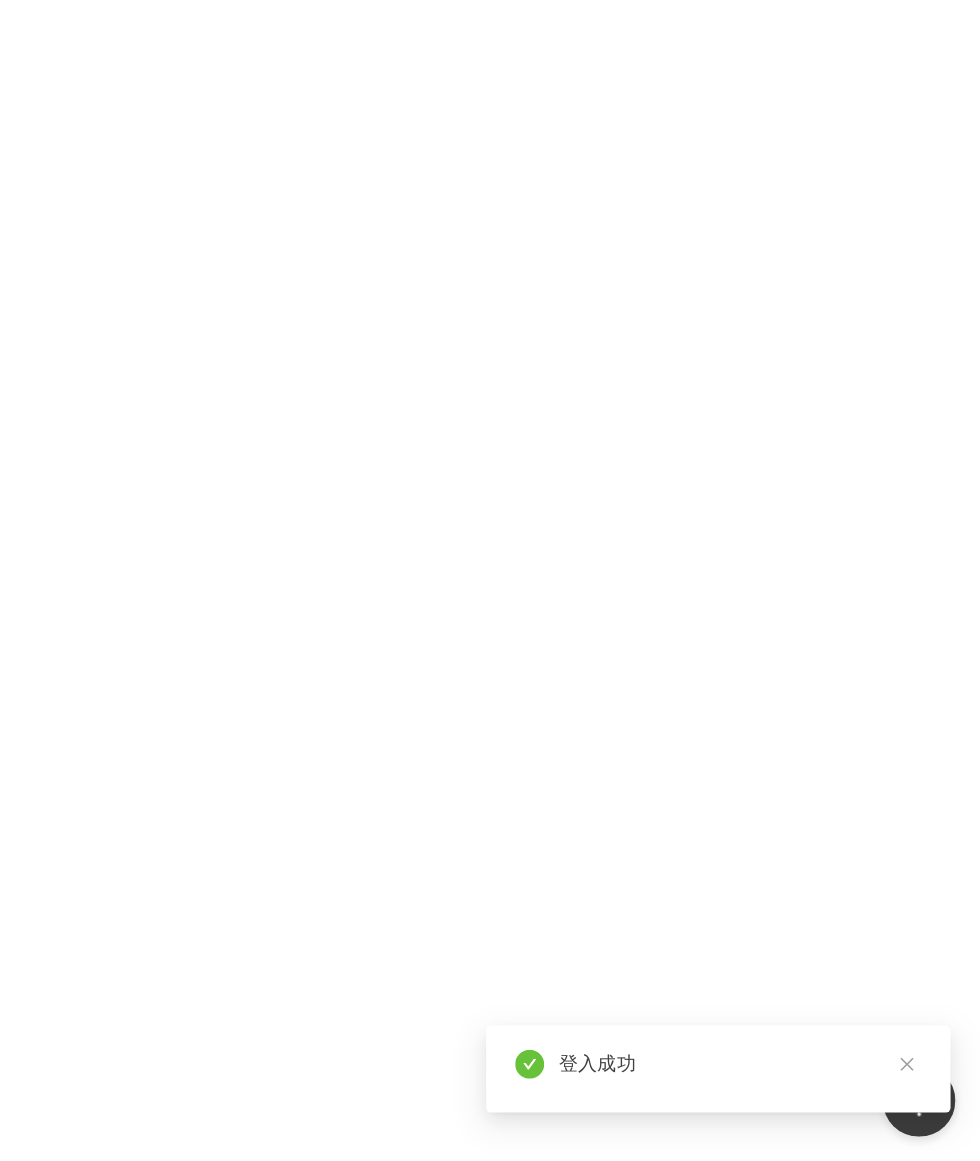 scroll, scrollTop: 88, scrollLeft: 0, axis: vertical 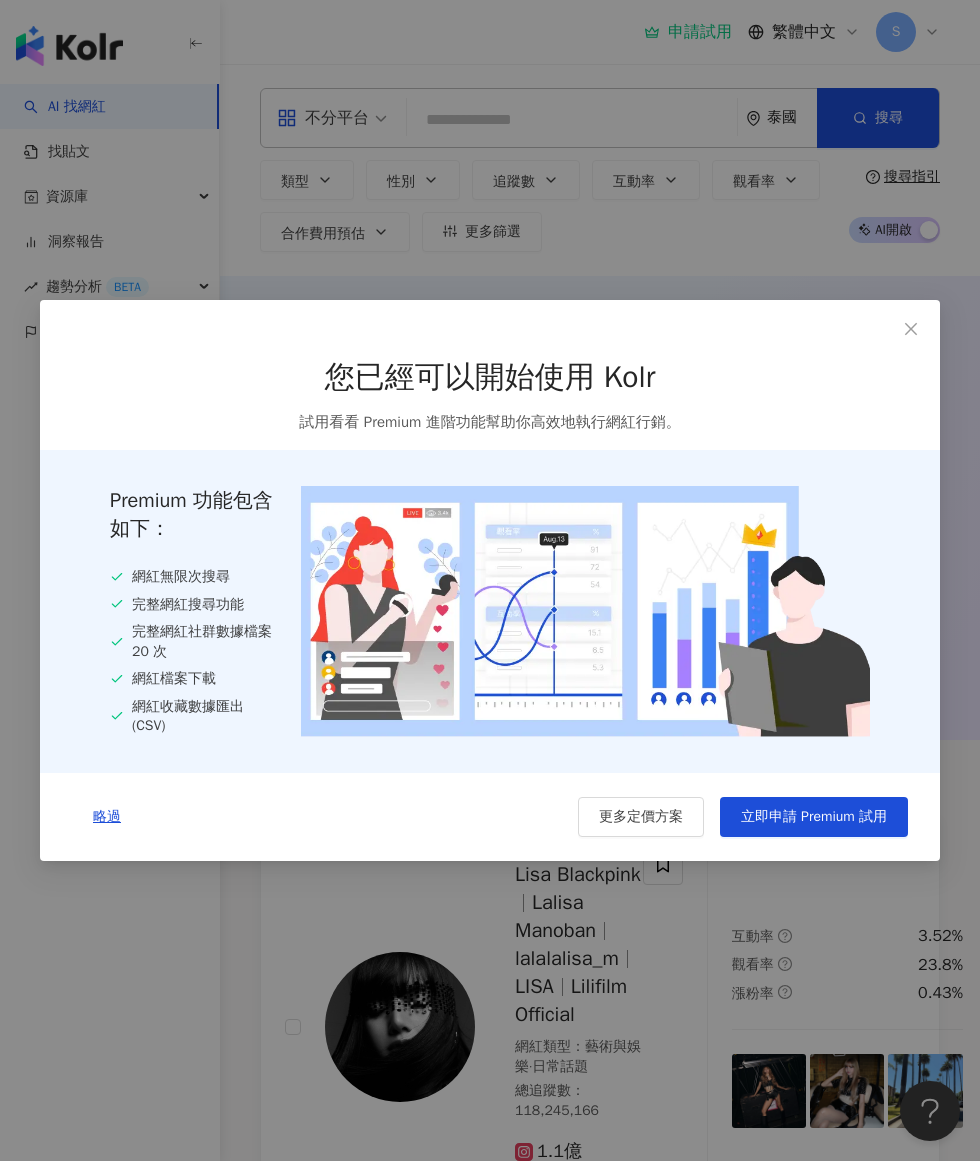 click on "您已經可以開始使用 Kolr 試用看看 Premium 進階功能幫助你高效地執行網紅行銷。 Premium 功能包含如下： 網紅無限次搜尋 完整網紅搜尋功能 完整網紅社群數據檔案 20 次 網紅檔案下載 網紅收藏數據匯出 (CSV) 略過 更多定價方案 立即申請 Premium 試用" at bounding box center [490, 580] 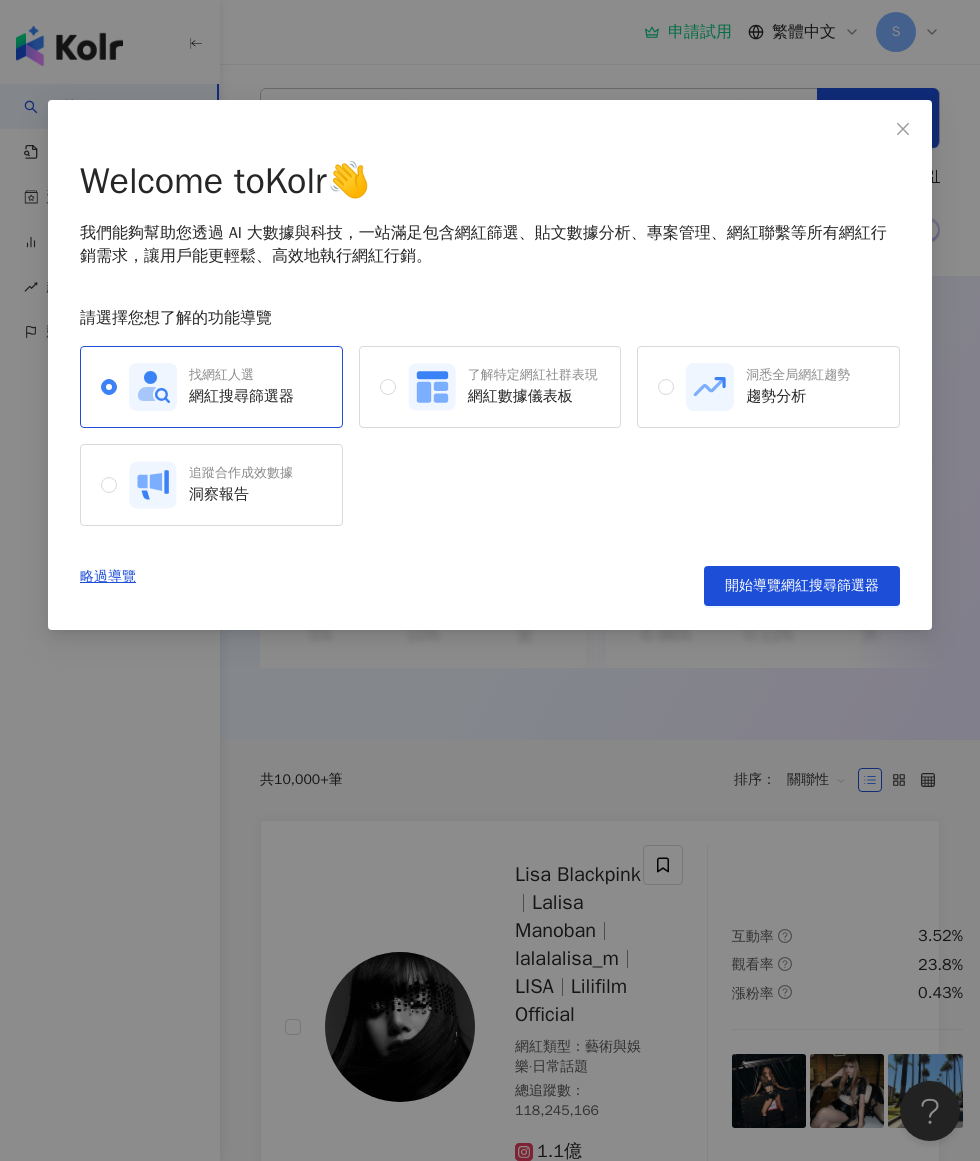 click on "Welcome to  Kolr  👋 我們能夠幫助您透過 AI 大數據與科技，一站滿足包含網紅篩選、貼文數據分析、專案管理、網紅聯繫等所有網紅行銷需求，讓用戶能更輕鬆、高效地執行網紅行銷。 請選擇您想了解的功能導覽 找網紅人選 網紅搜尋篩選器 了解特定網紅社群表現 網紅數據儀表板 洞悉全局網紅趨勢 趨勢分析 追蹤合作成效數據 洞察報告 略過導覽 開始導覽網紅搜尋篩選器" at bounding box center (490, 580) 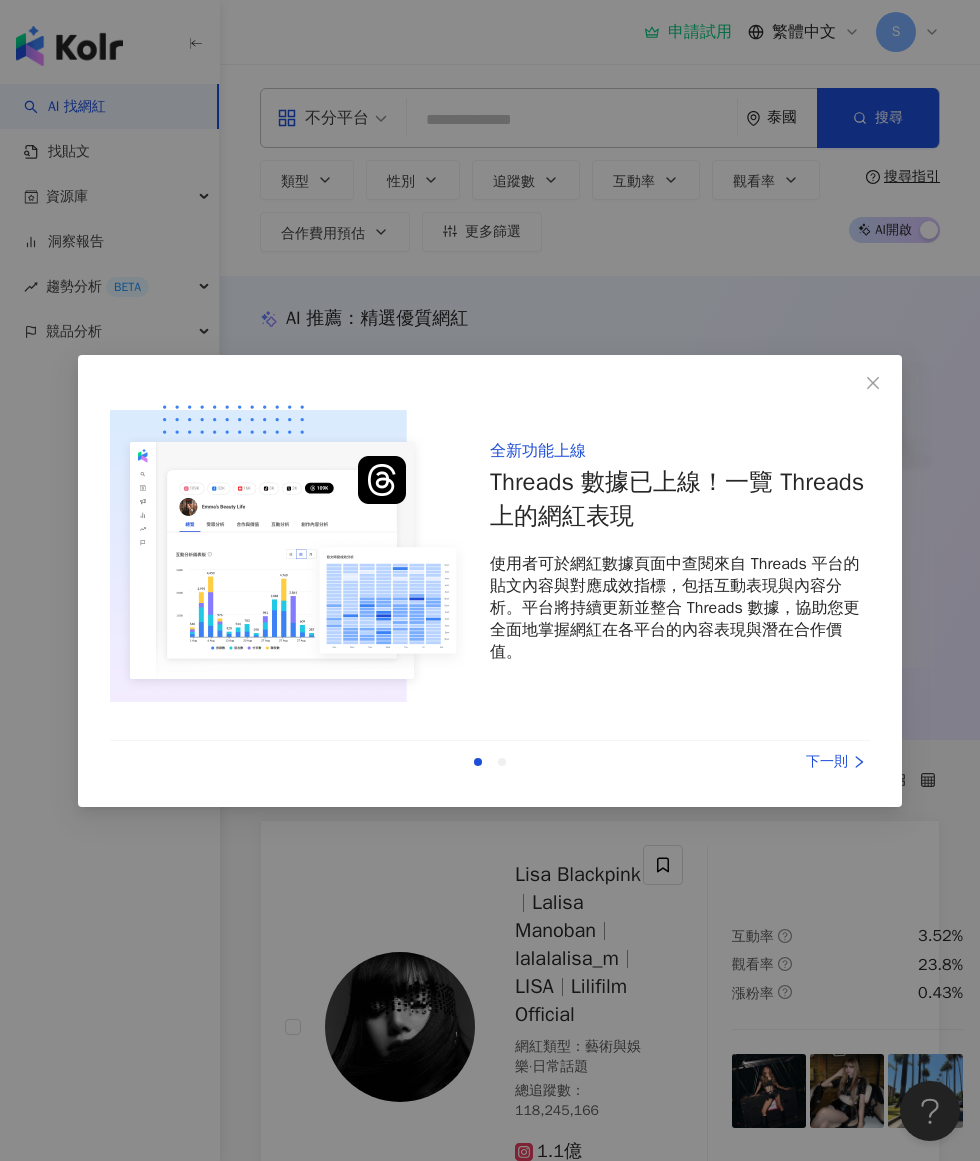 scroll, scrollTop: 88, scrollLeft: 0, axis: vertical 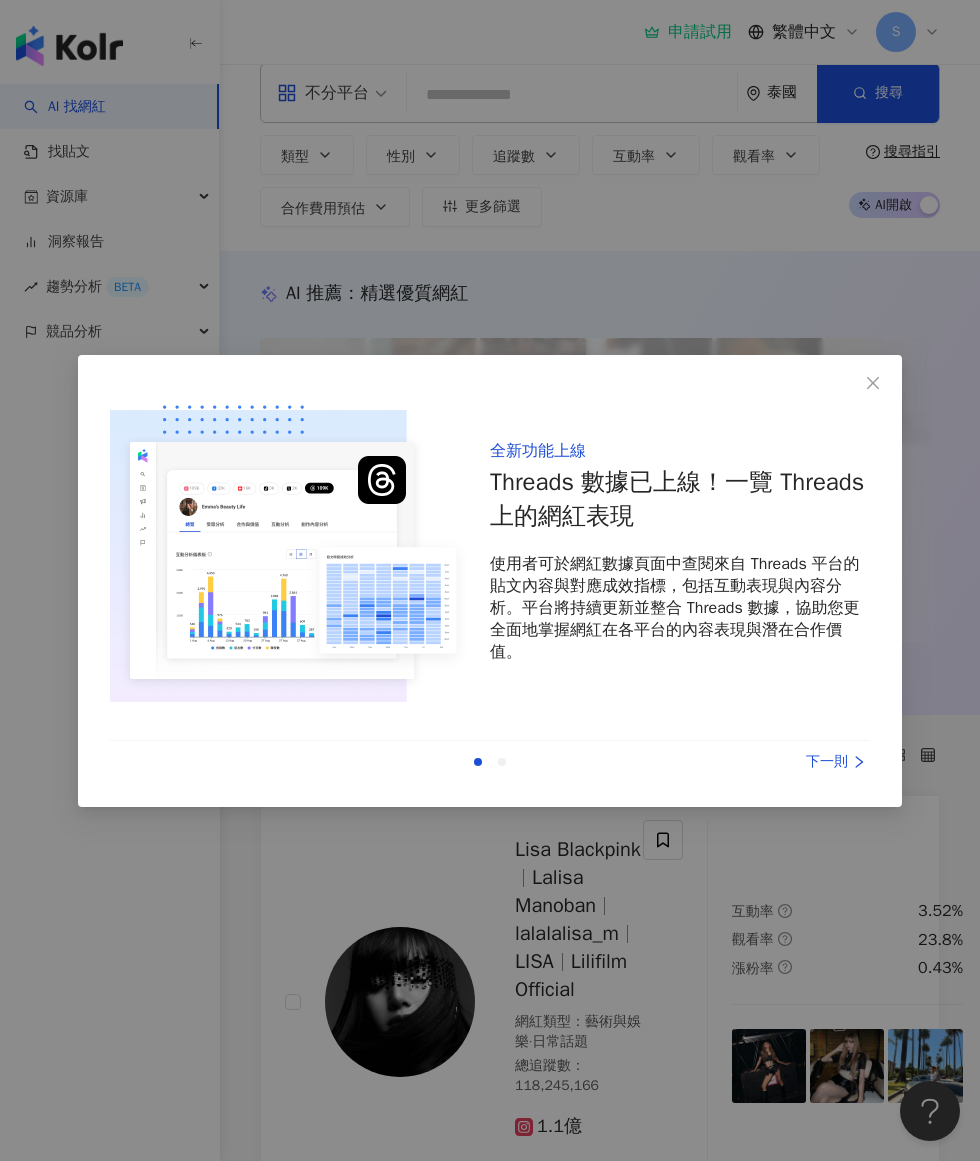 click on "下一則" at bounding box center (795, 762) 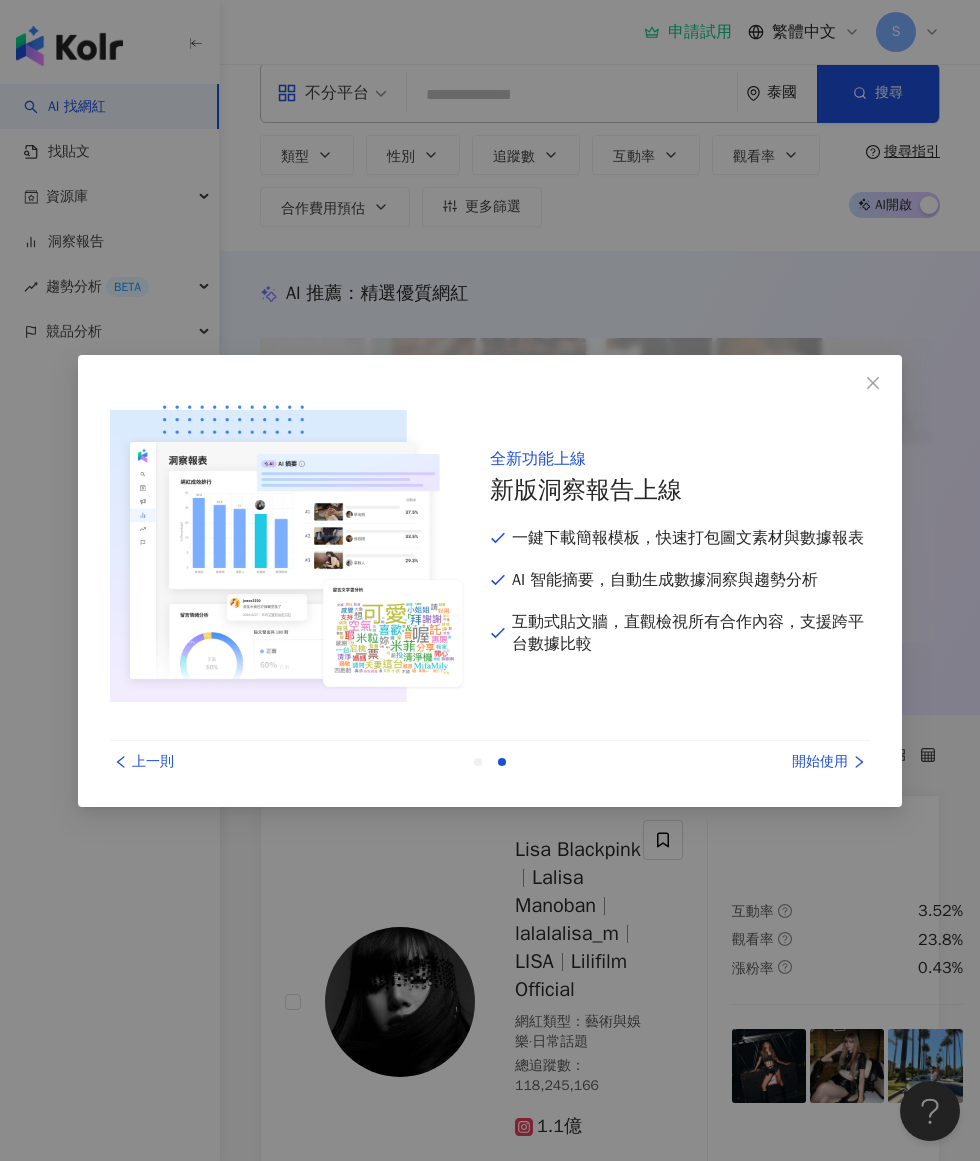 click on "開始使用" at bounding box center [795, 762] 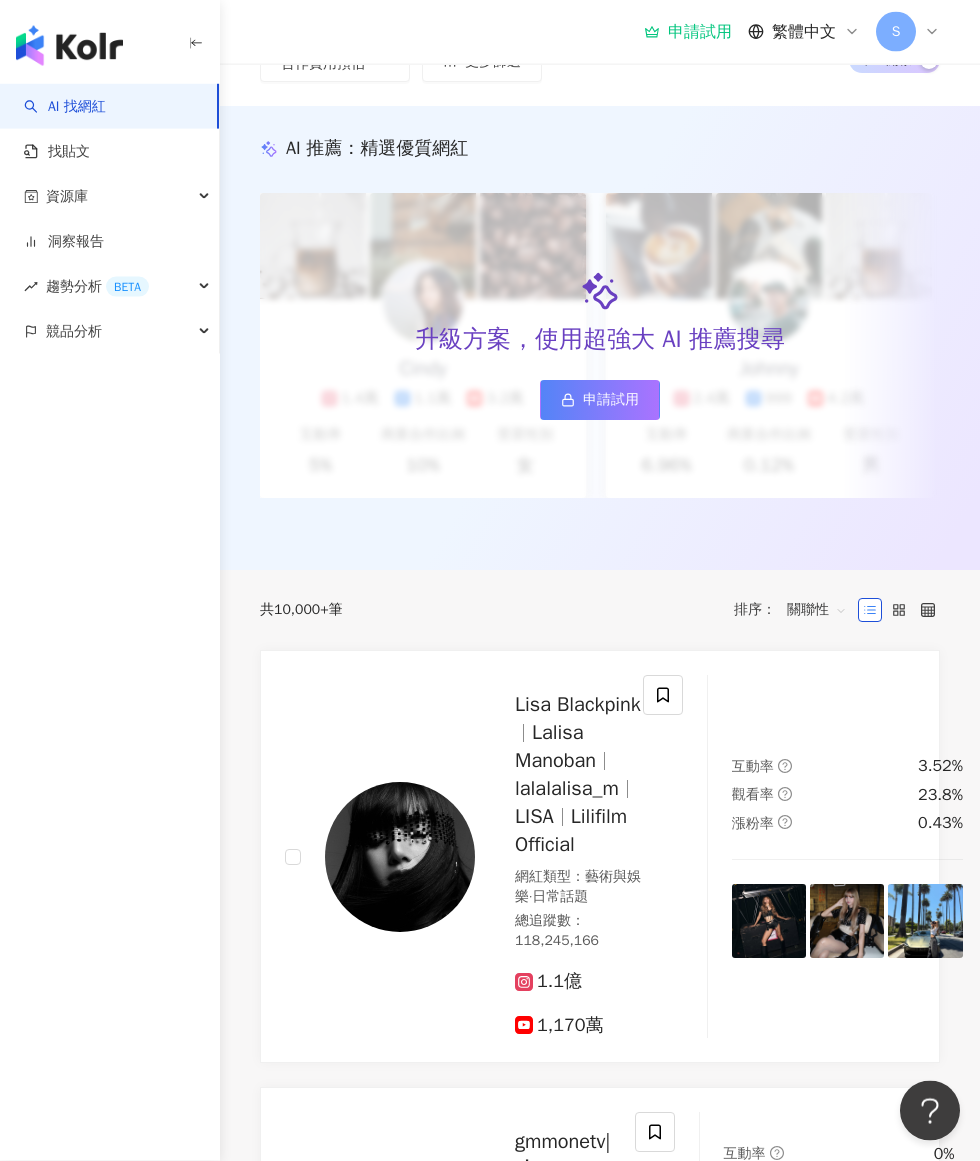 scroll, scrollTop: 0, scrollLeft: 0, axis: both 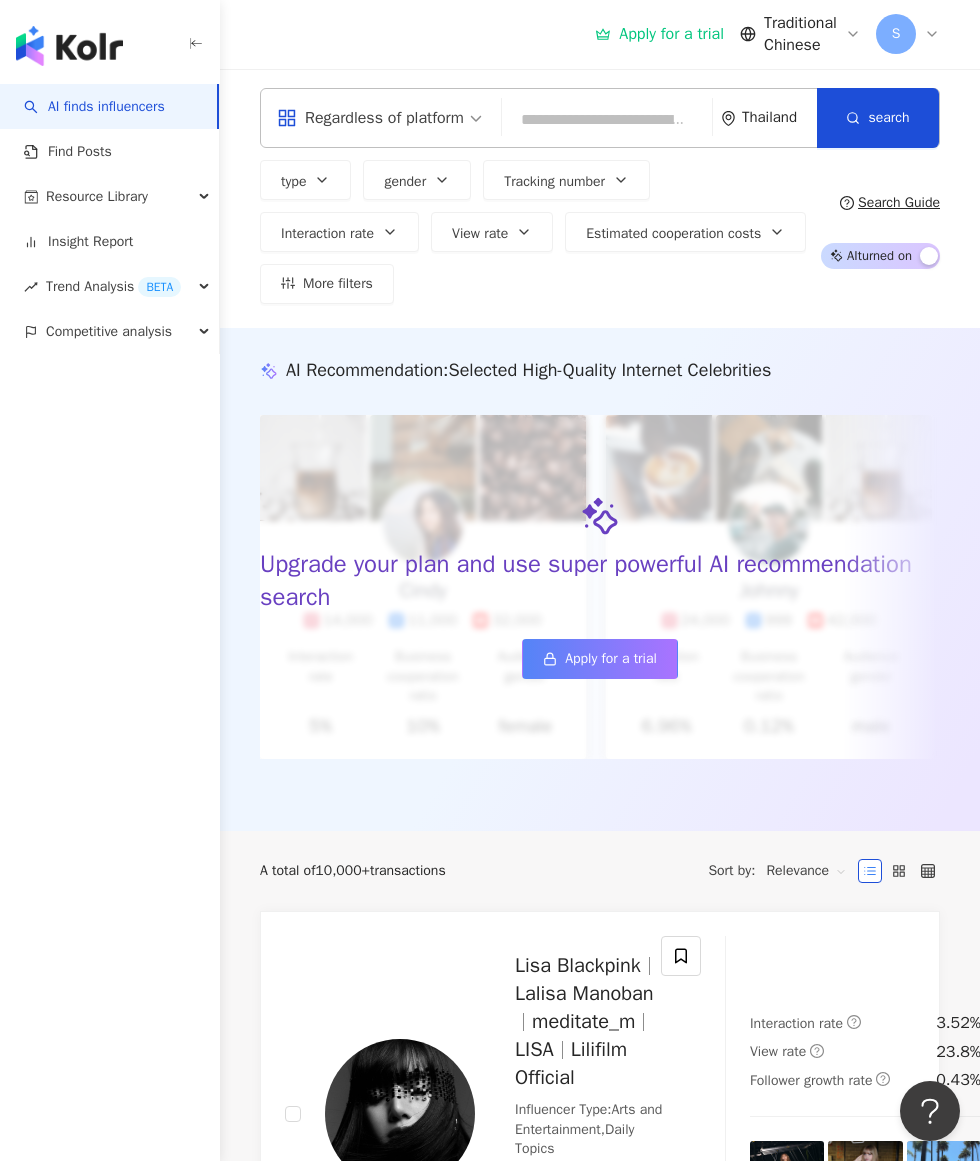 click on "search" at bounding box center [878, 118] 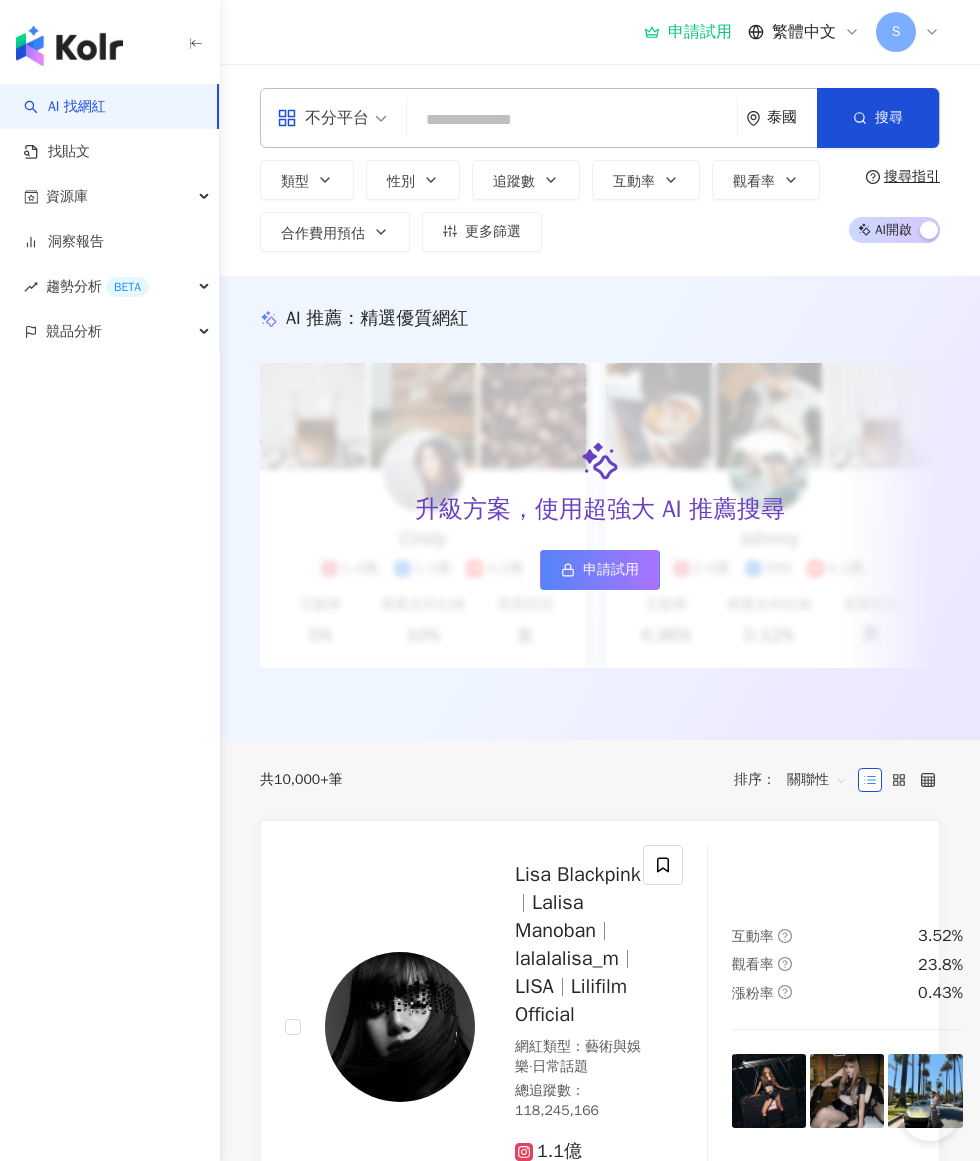 scroll, scrollTop: 0, scrollLeft: 0, axis: both 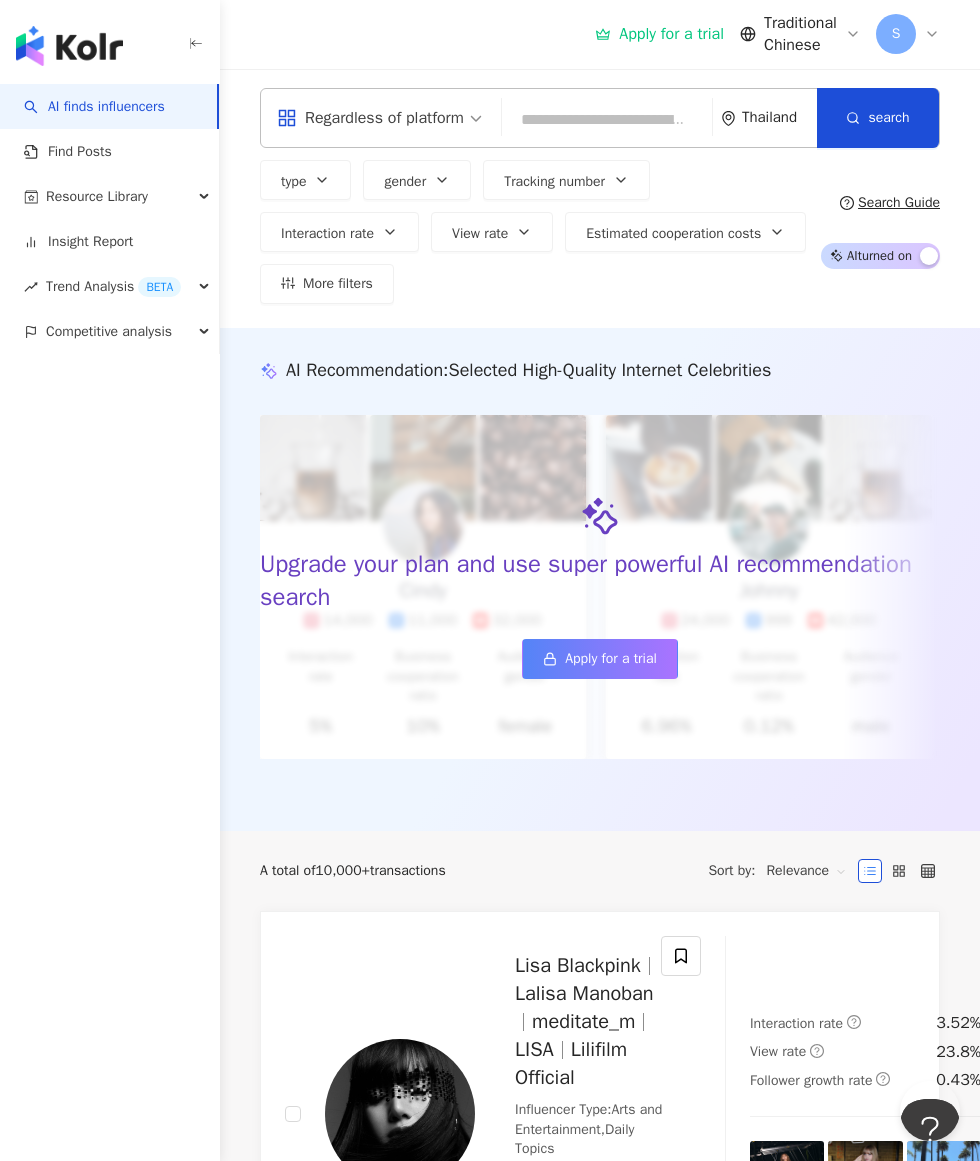 click at bounding box center [607, 120] 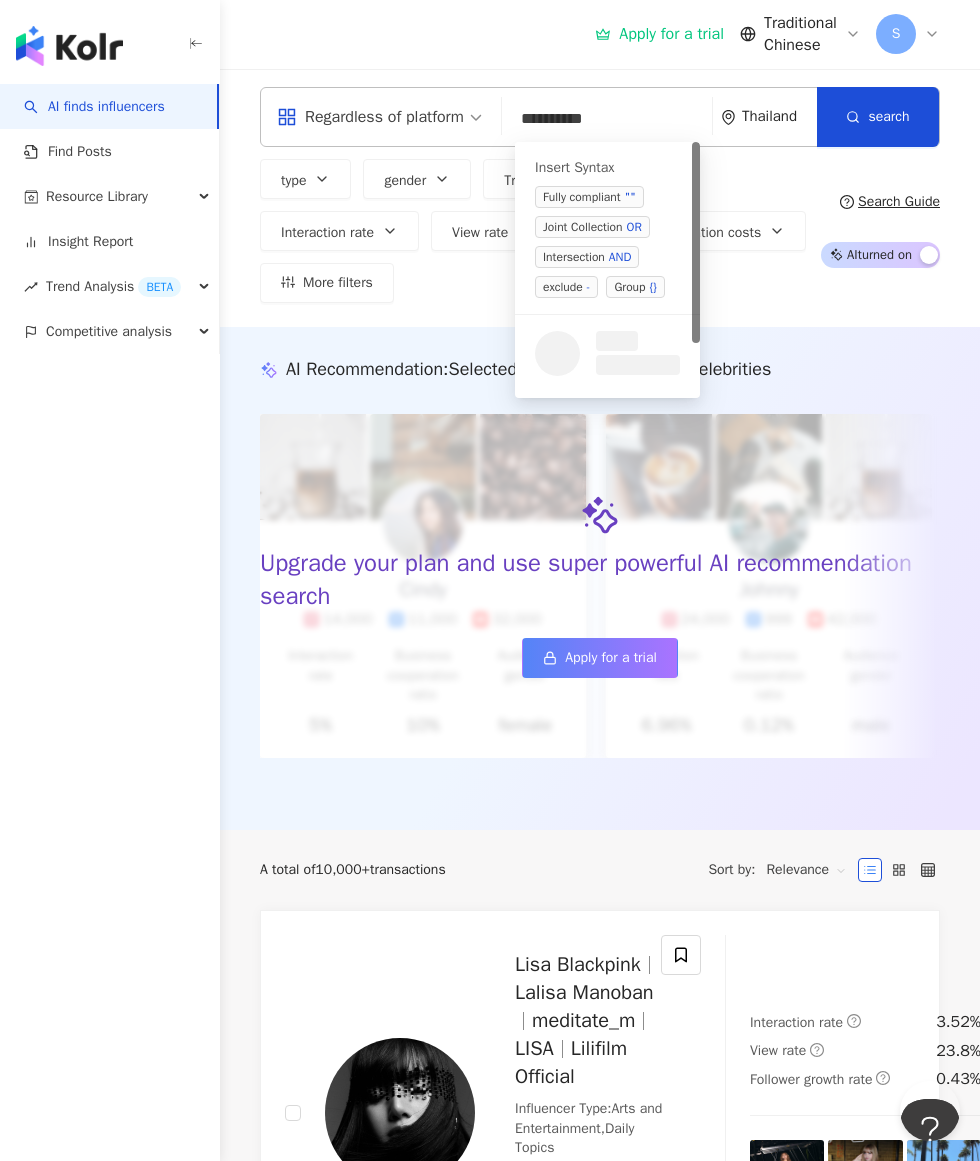 type on "*********" 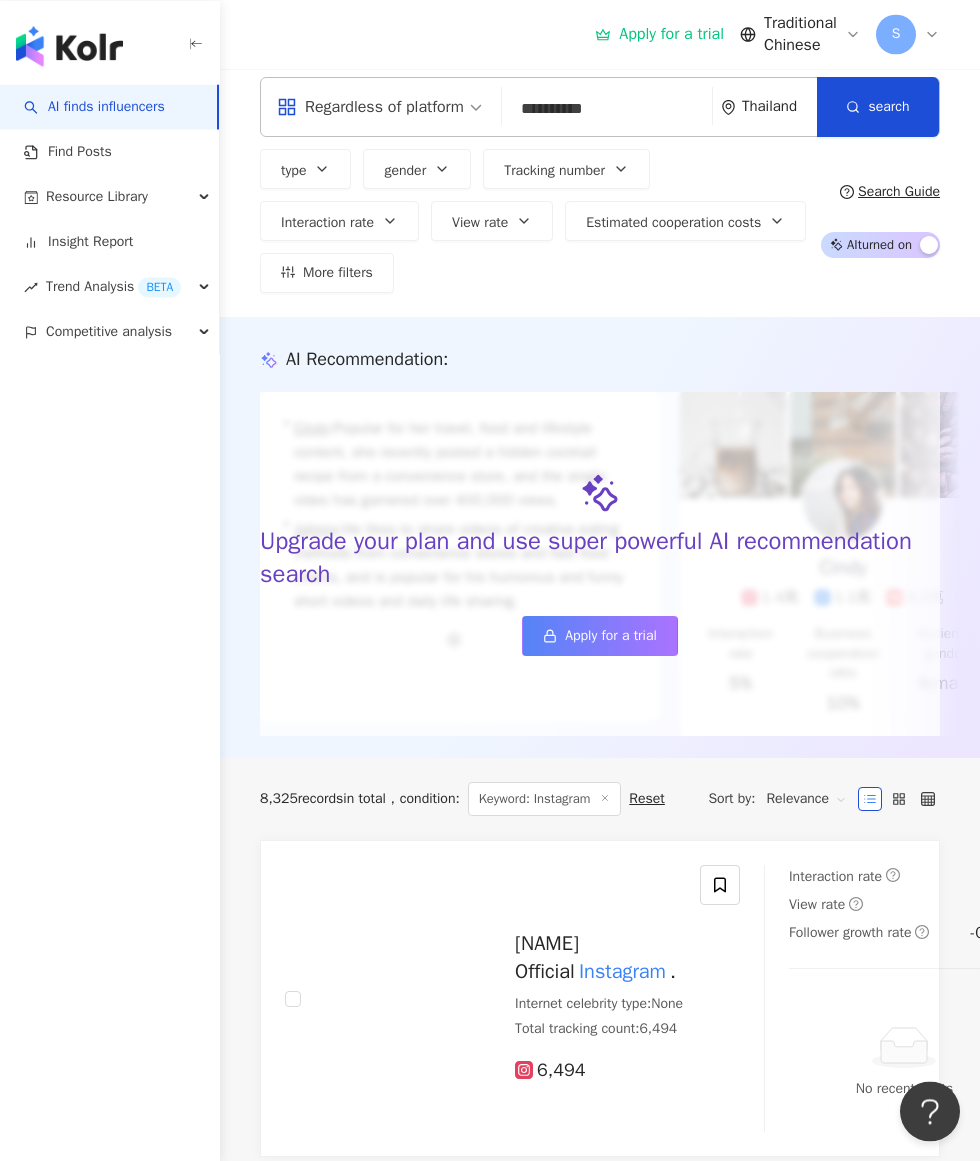 scroll, scrollTop: 0, scrollLeft: 0, axis: both 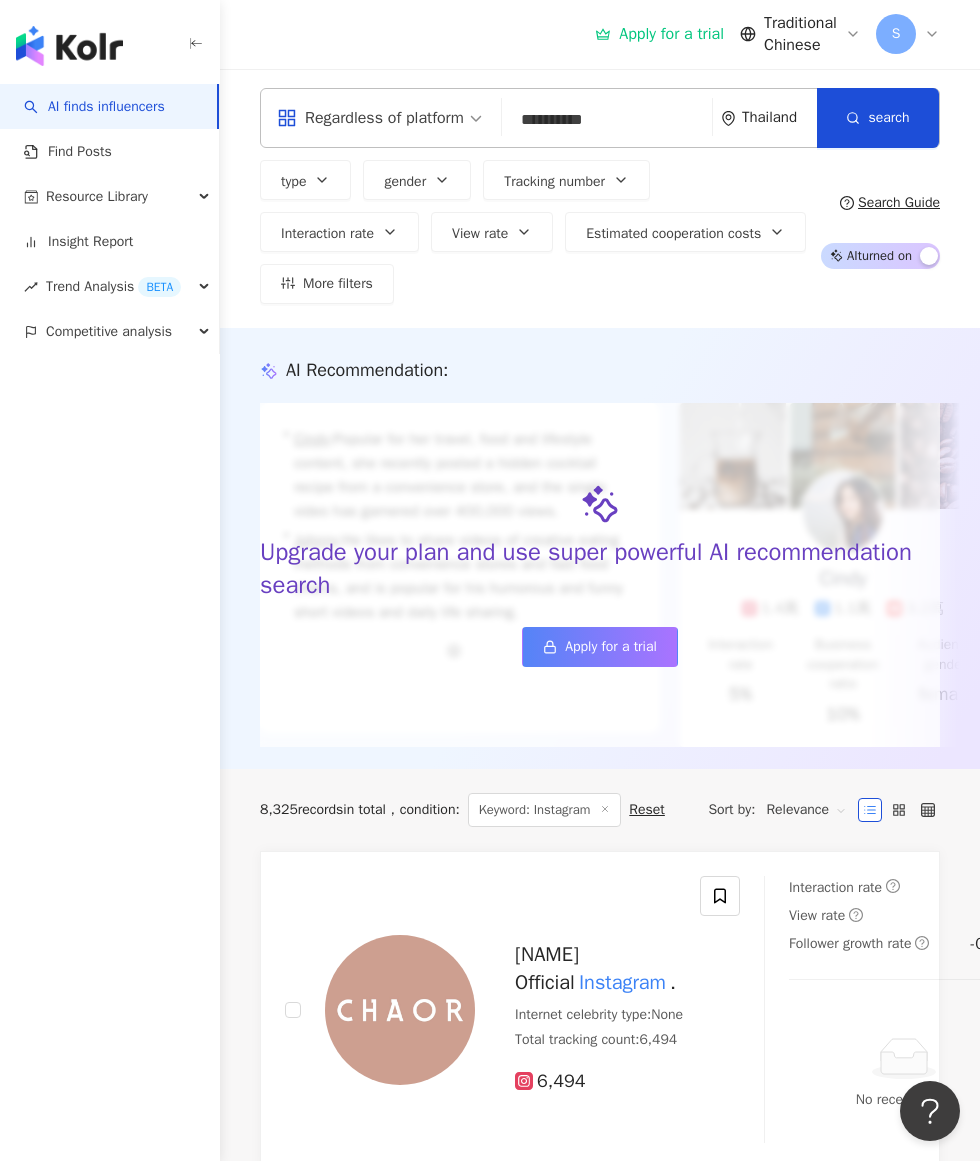 click on "Resource Library" at bounding box center (109, 196) 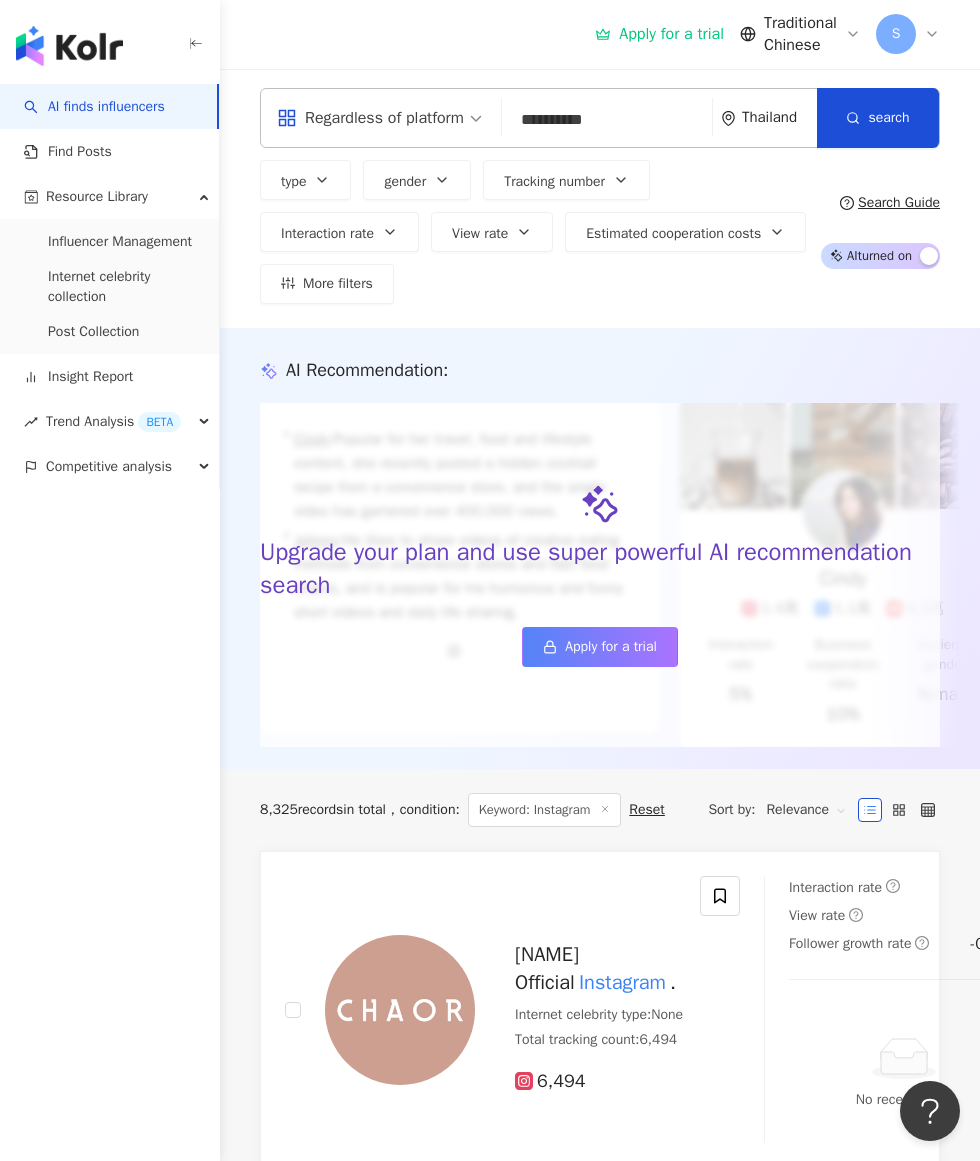click on "Influencer Management" at bounding box center [120, 242] 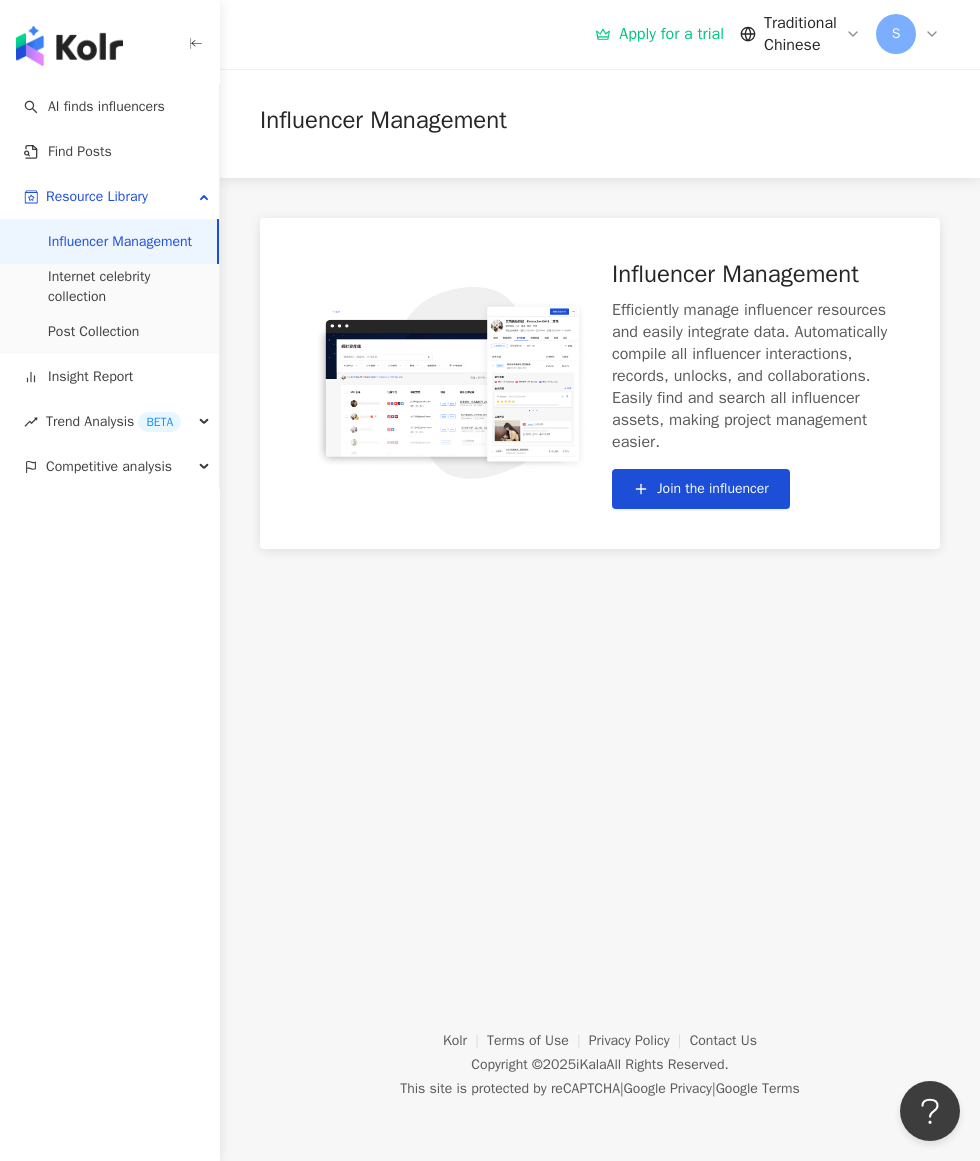click on "Internet celebrity collection" at bounding box center [125, 286] 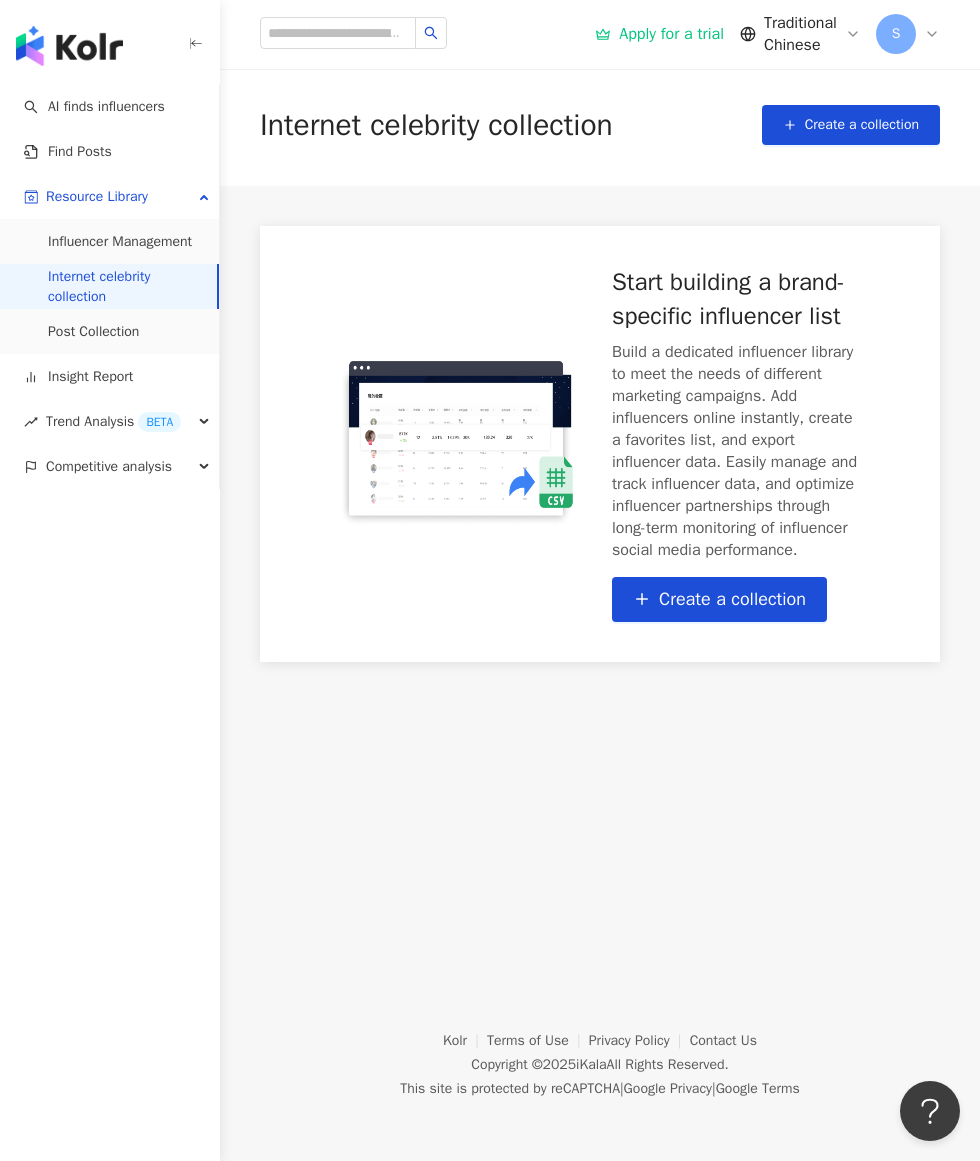 click on "Internet celebrity collection" at bounding box center (124, 286) 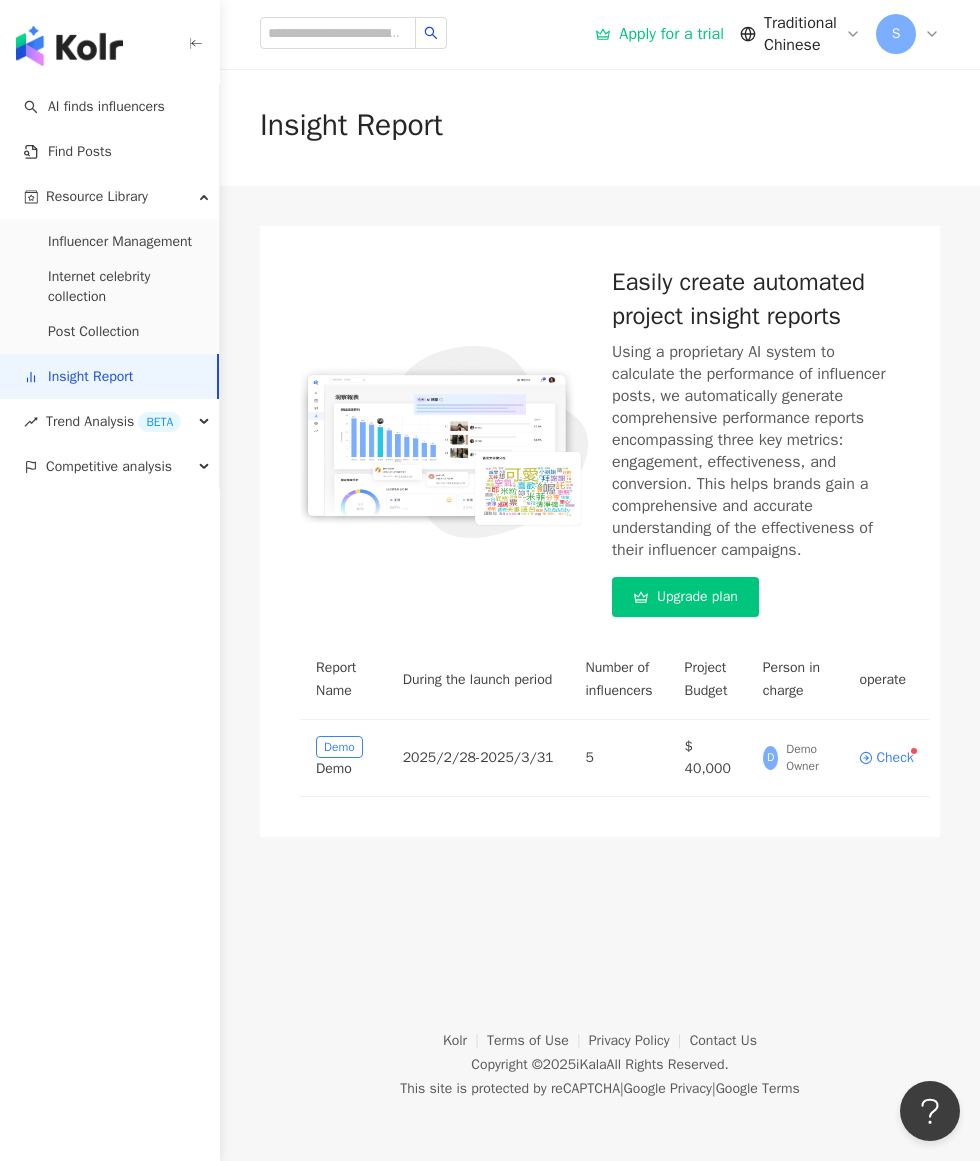 click on "Trend Analysis" at bounding box center (90, 421) 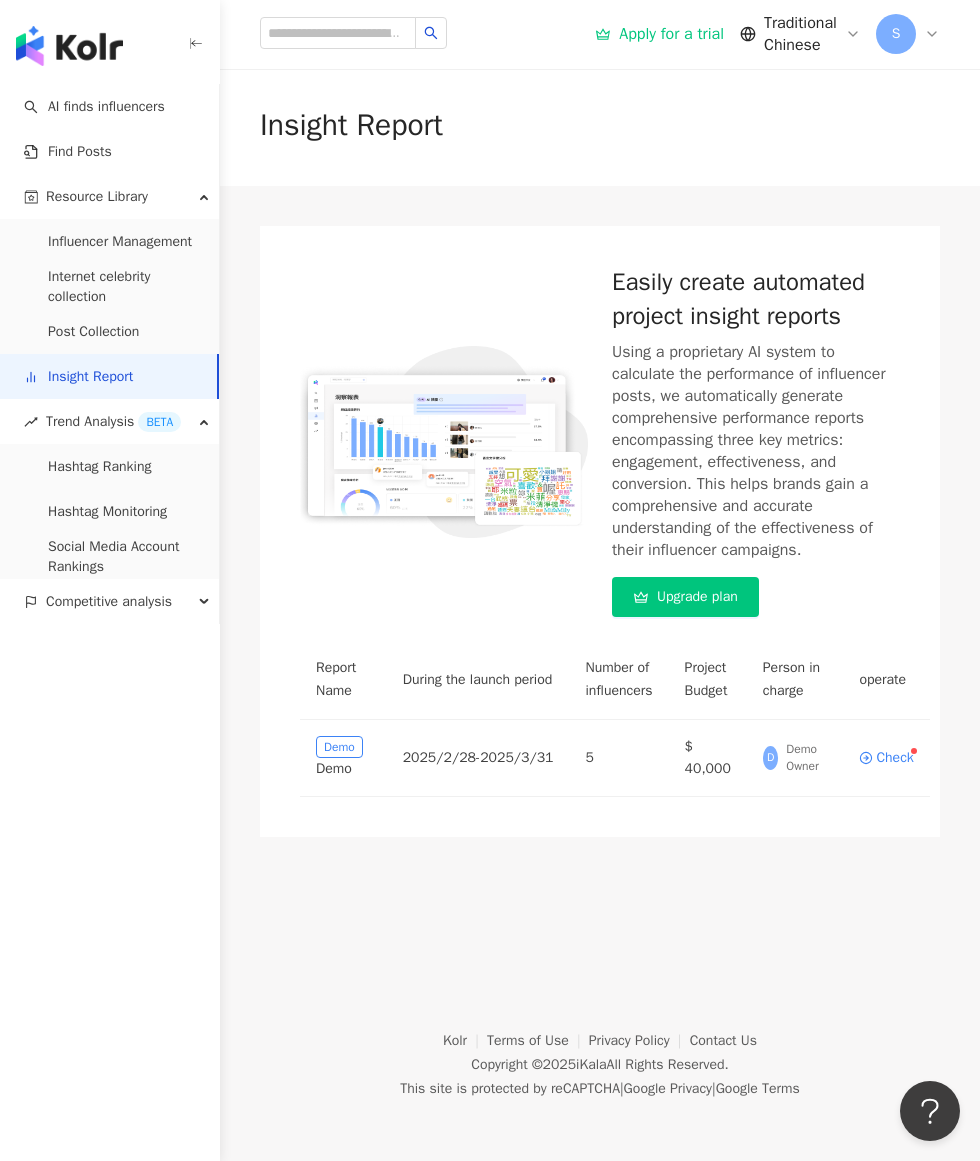 click on "Social Media Account Rankings" at bounding box center (125, 556) 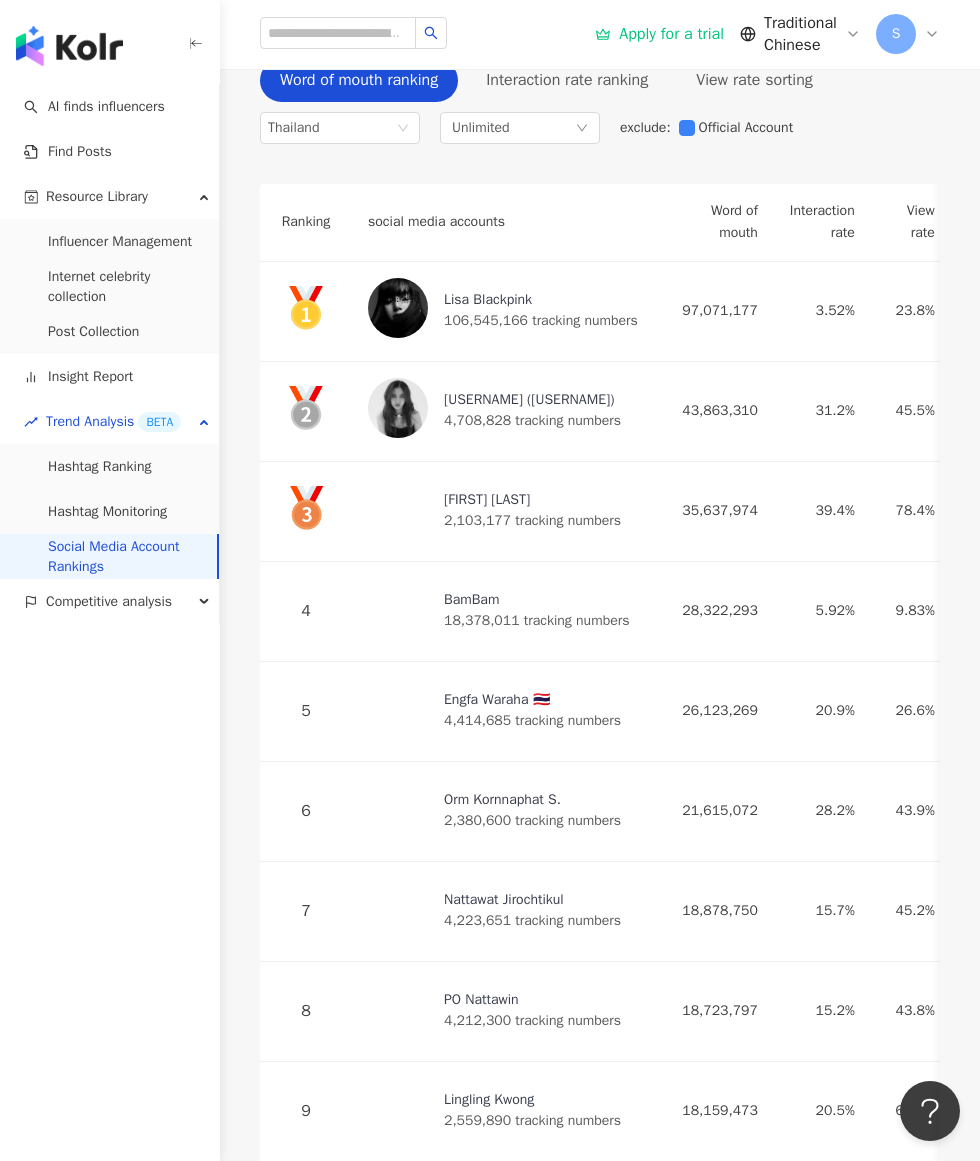 scroll, scrollTop: 198, scrollLeft: 0, axis: vertical 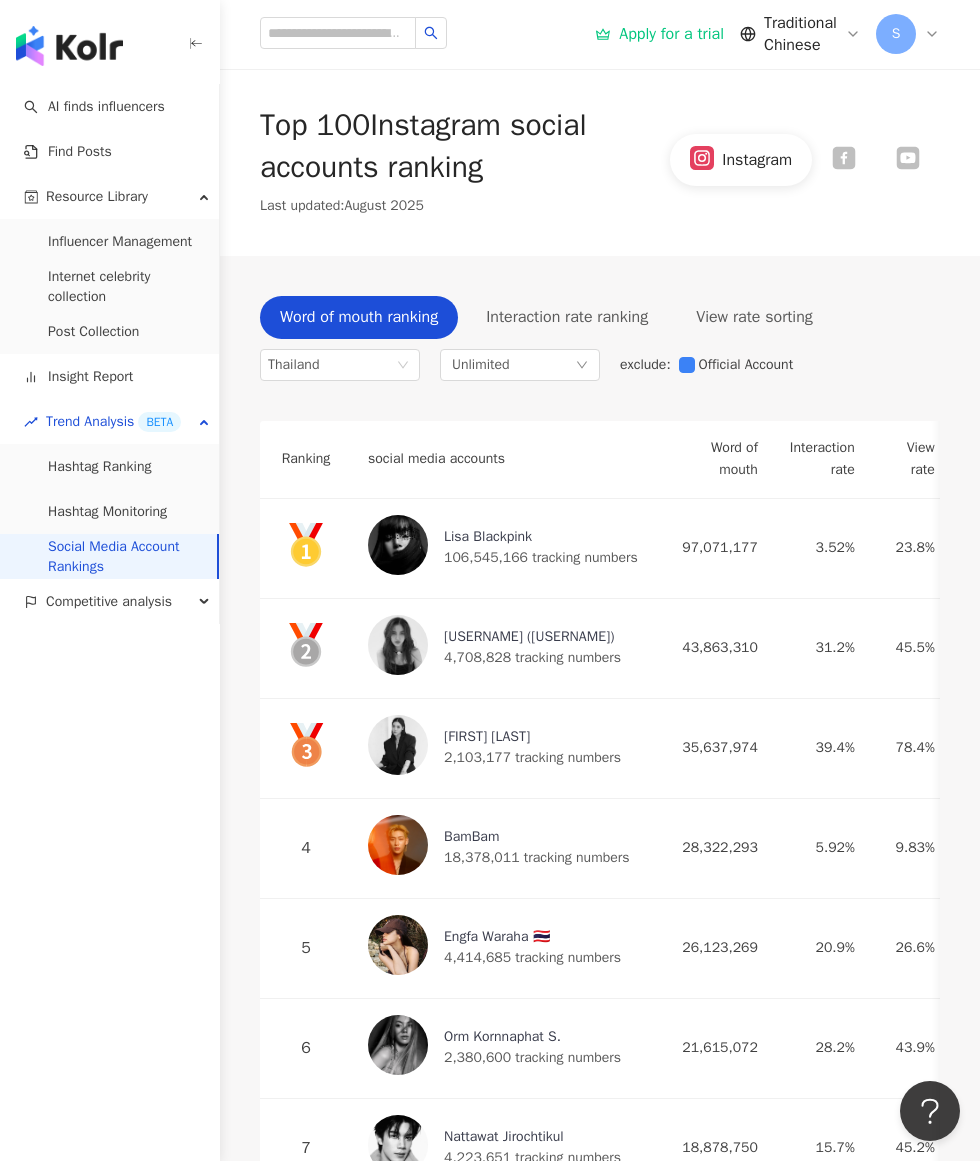 click on "Word of mouth ranking" at bounding box center (359, 317) 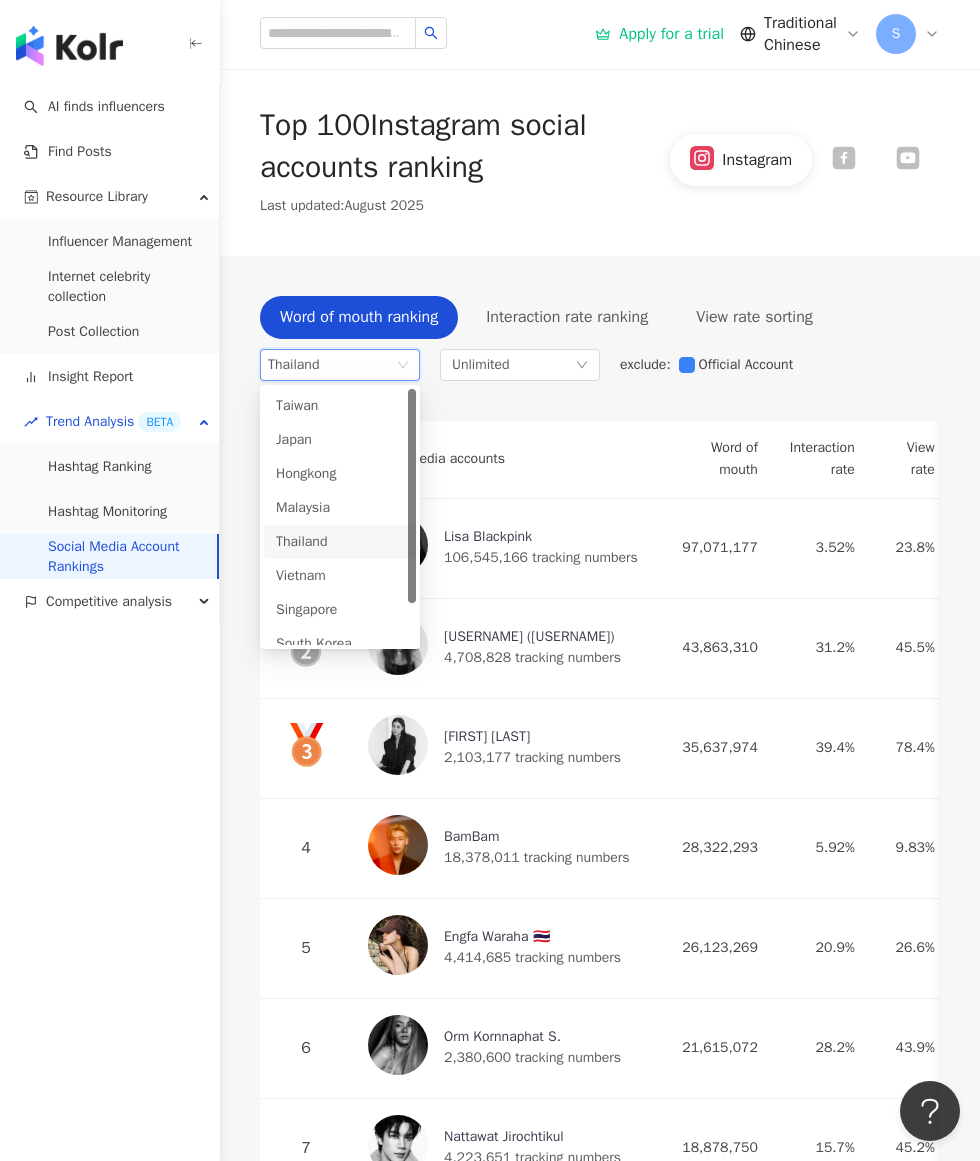 click on "Unlimited" at bounding box center [520, 365] 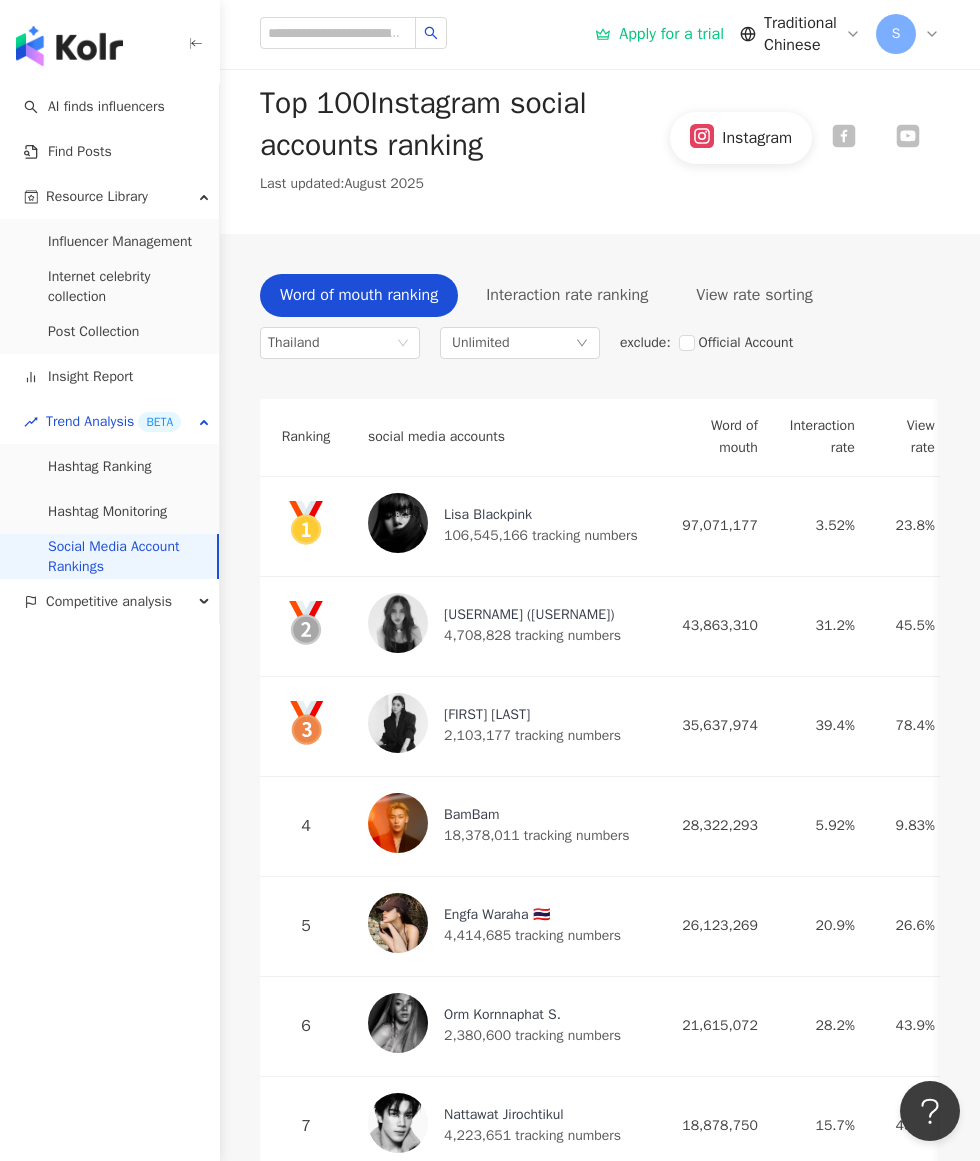scroll, scrollTop: 18, scrollLeft: 0, axis: vertical 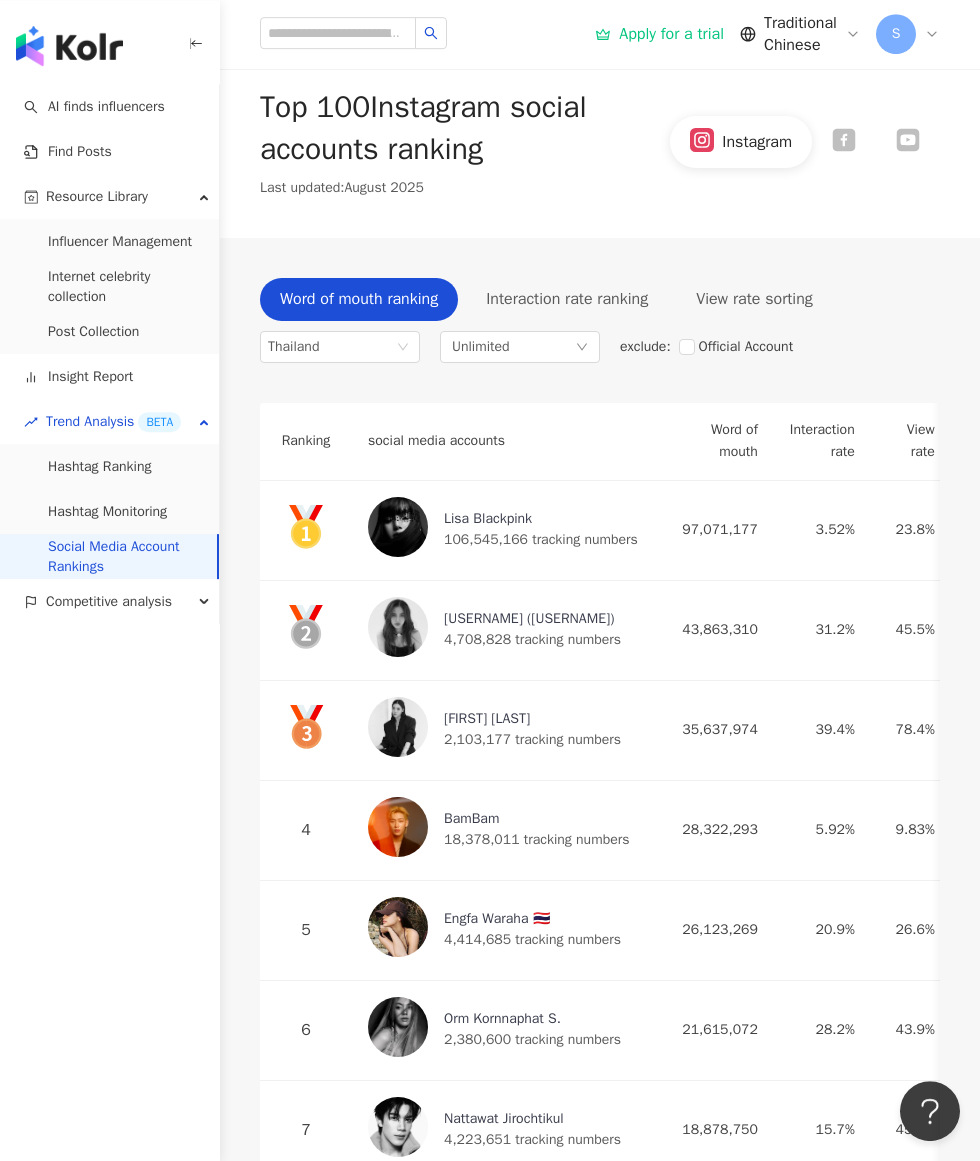 click 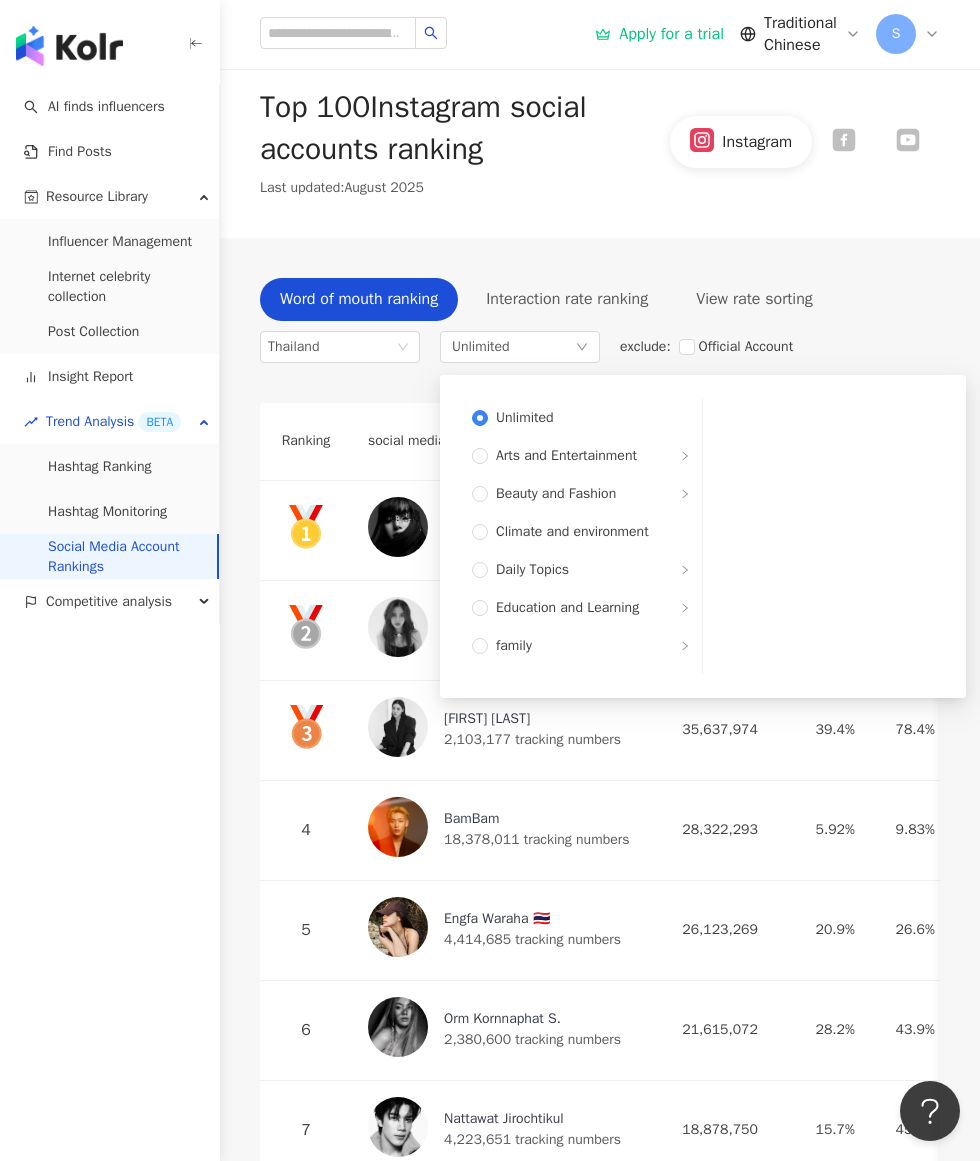 click on "Unlimited Unlimited Arts and Entertainment Beauty and Fashion Climate and environment Daily Topics Education and Learning family Finance gourmet food fortune-telling game Legal society Lifestyle Film and Television Entertainment Medical and Health pet photography emotion religion Shopping guide sports science and technology Transportation travel aldult" at bounding box center [520, 347] 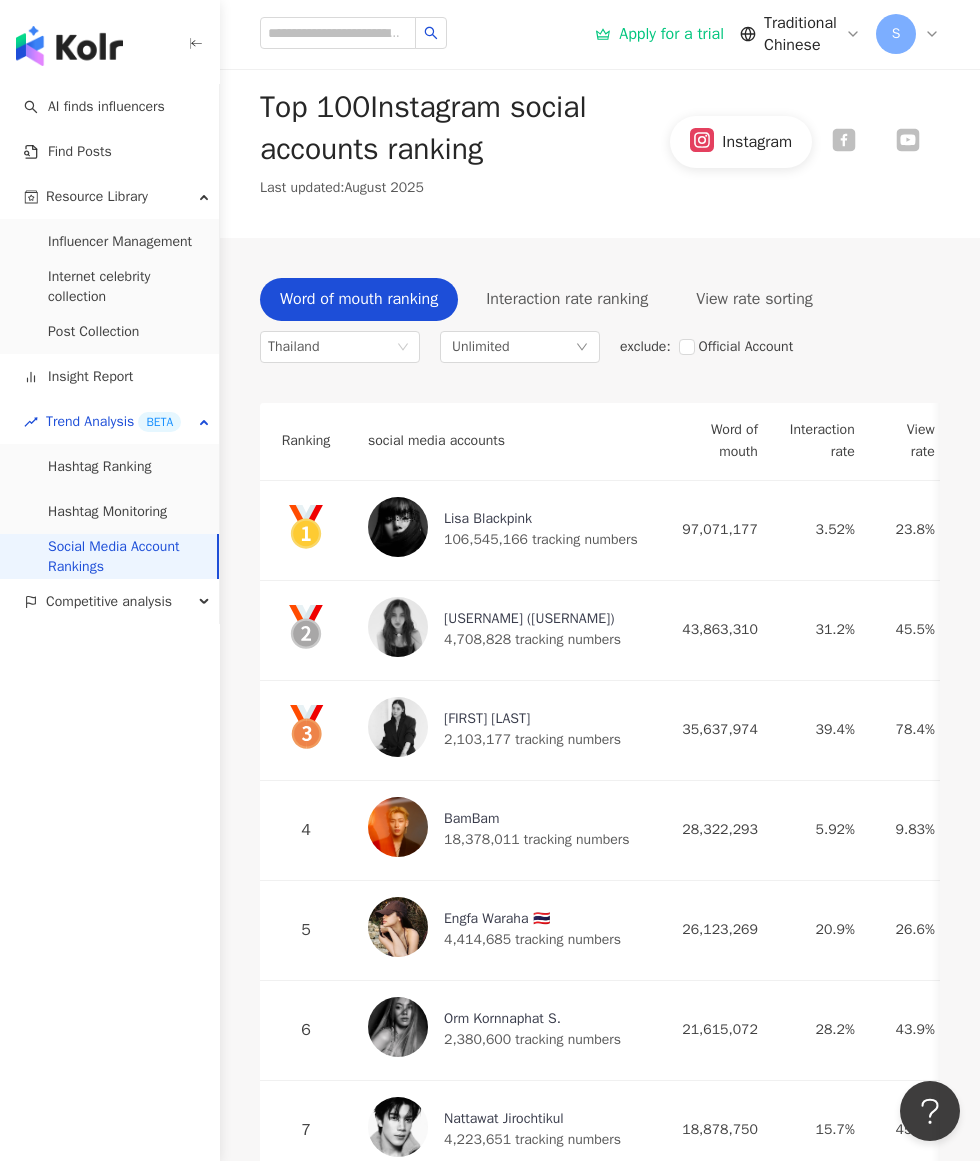 click 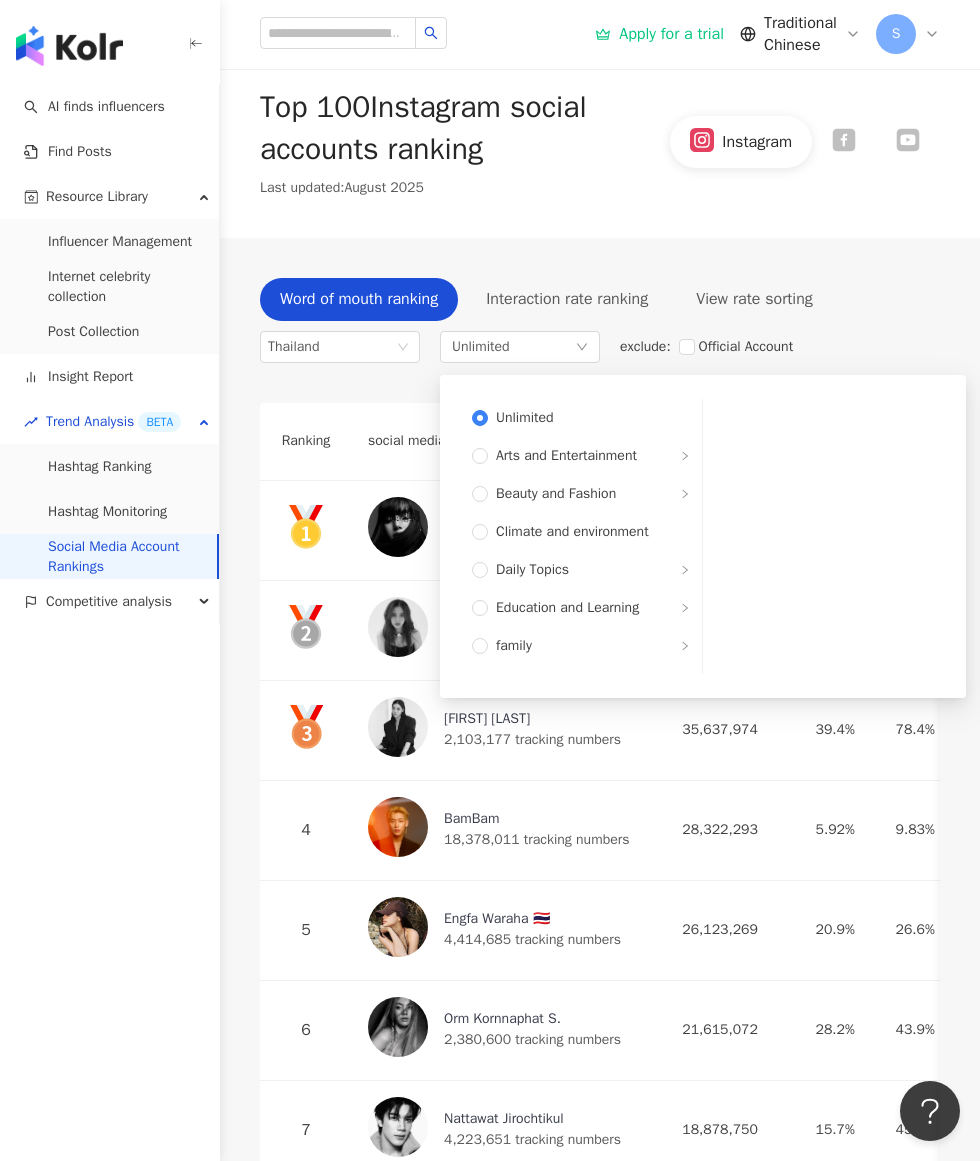 scroll, scrollTop: 0, scrollLeft: 0, axis: both 